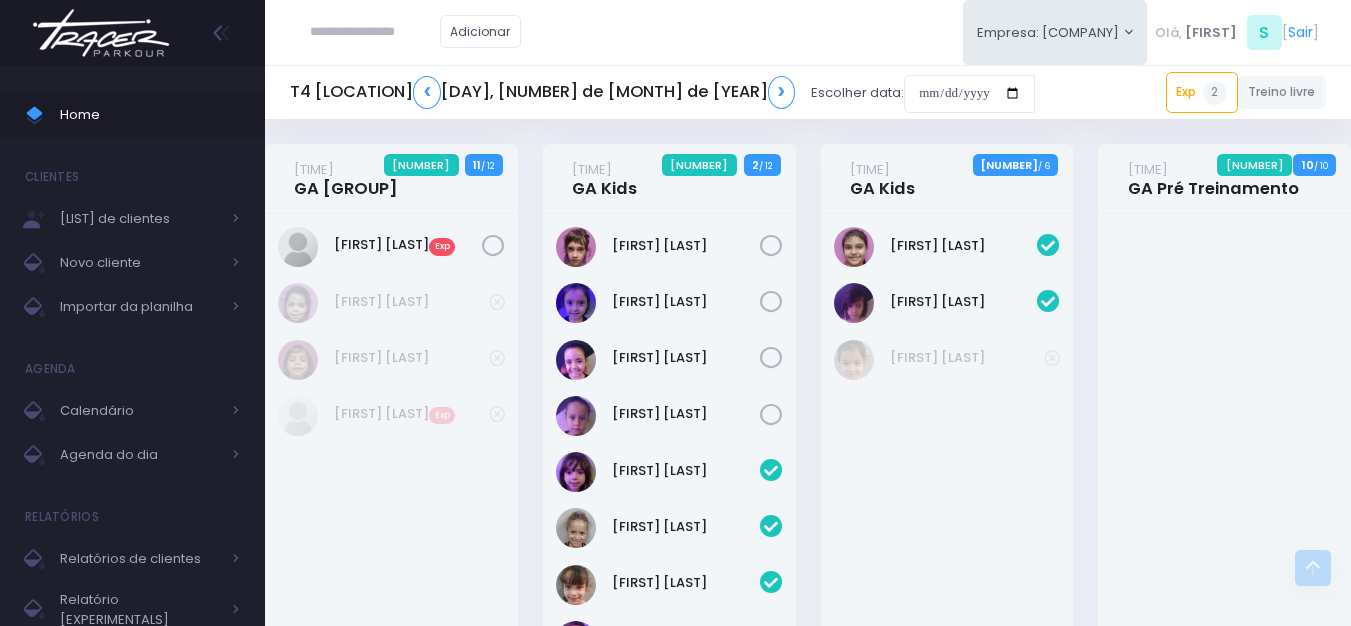 scroll, scrollTop: 900, scrollLeft: 0, axis: vertical 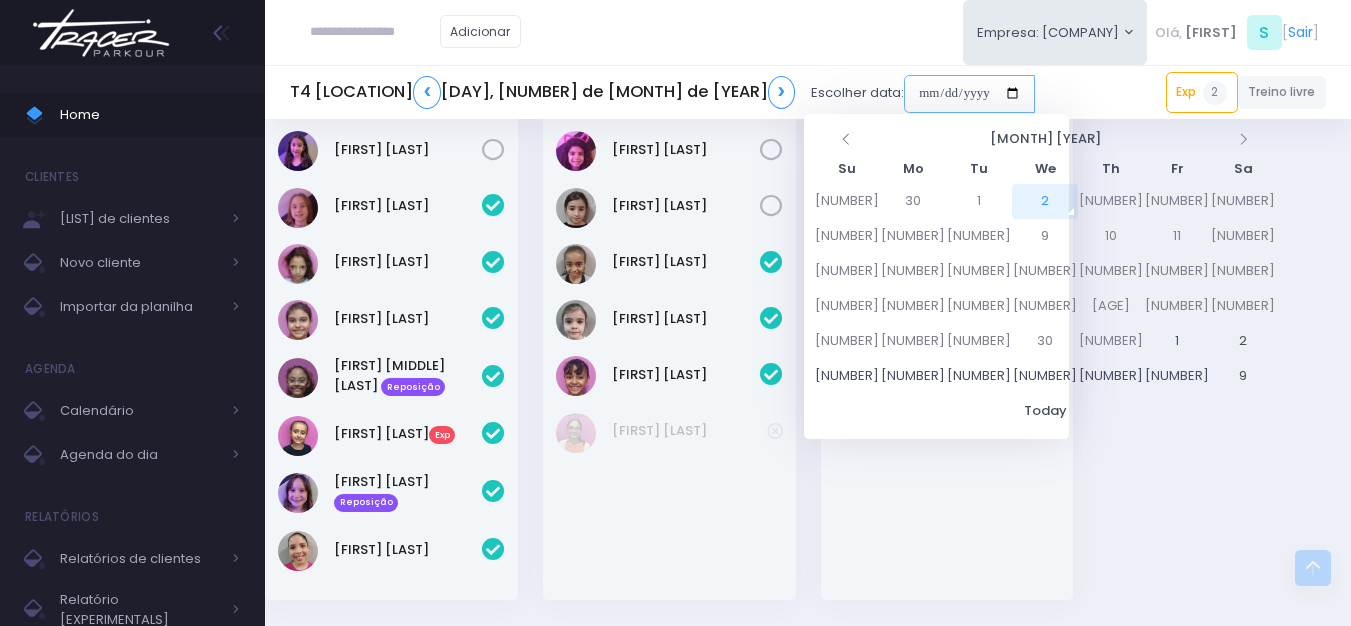click at bounding box center [944, 94] 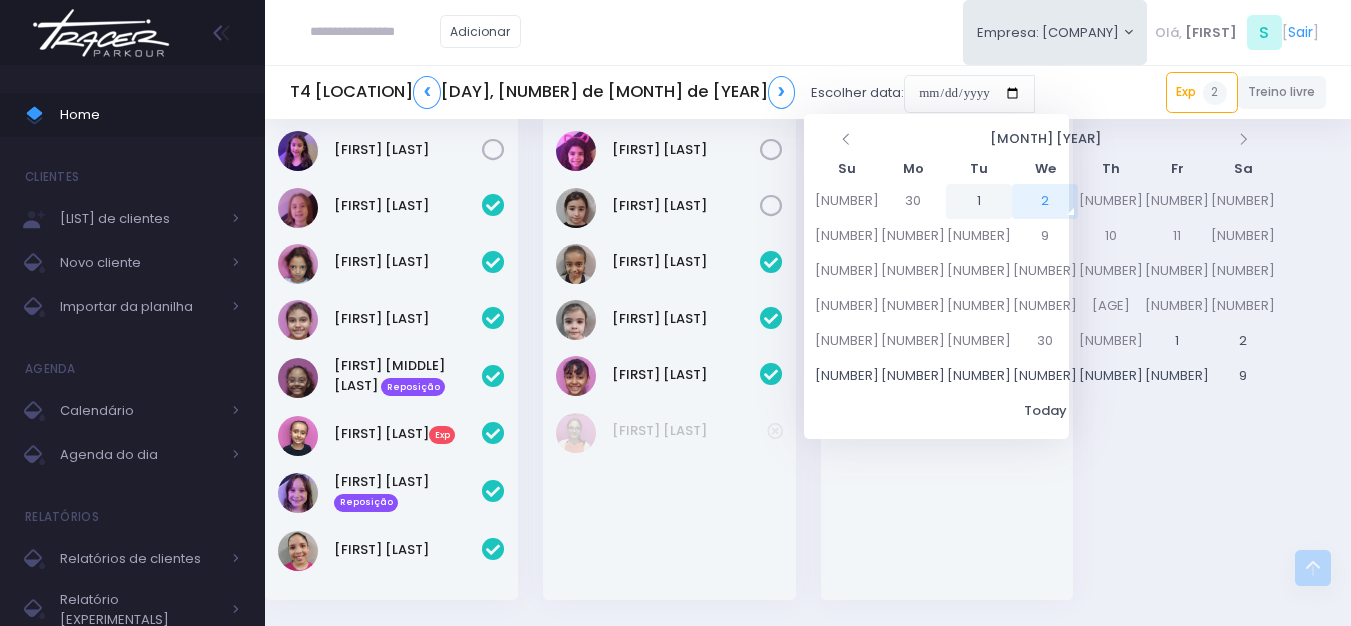 click on "1" at bounding box center [901, 201] 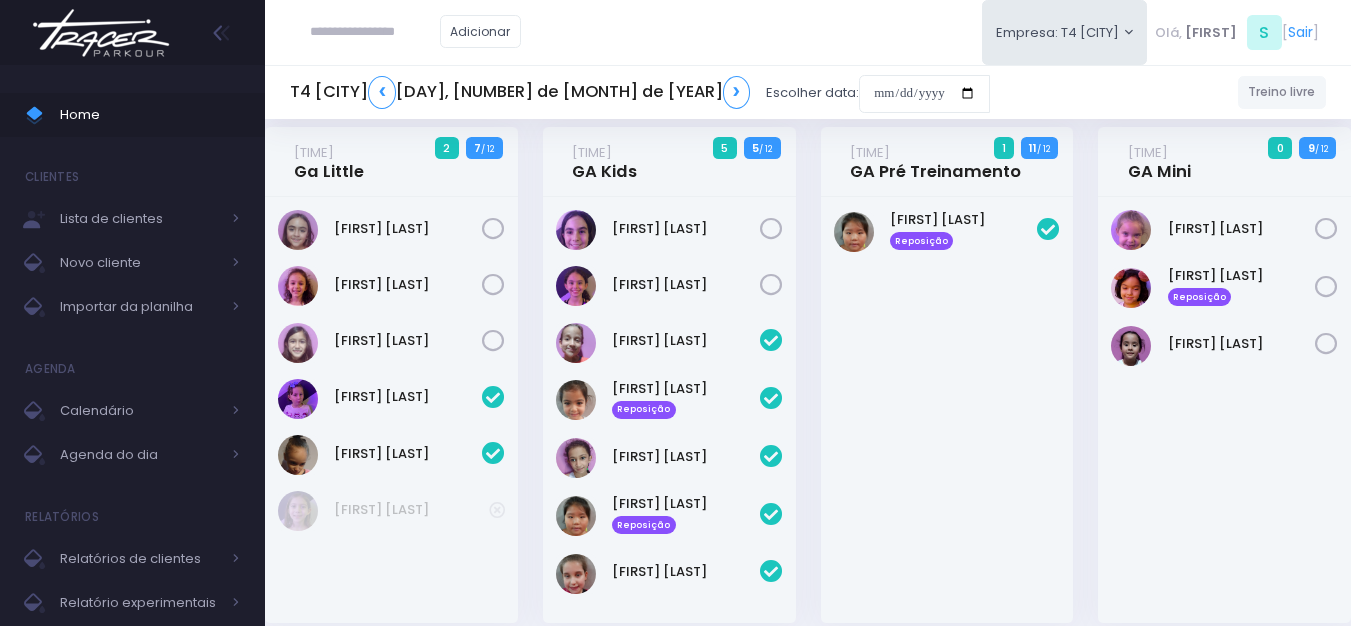 scroll, scrollTop: 0, scrollLeft: 0, axis: both 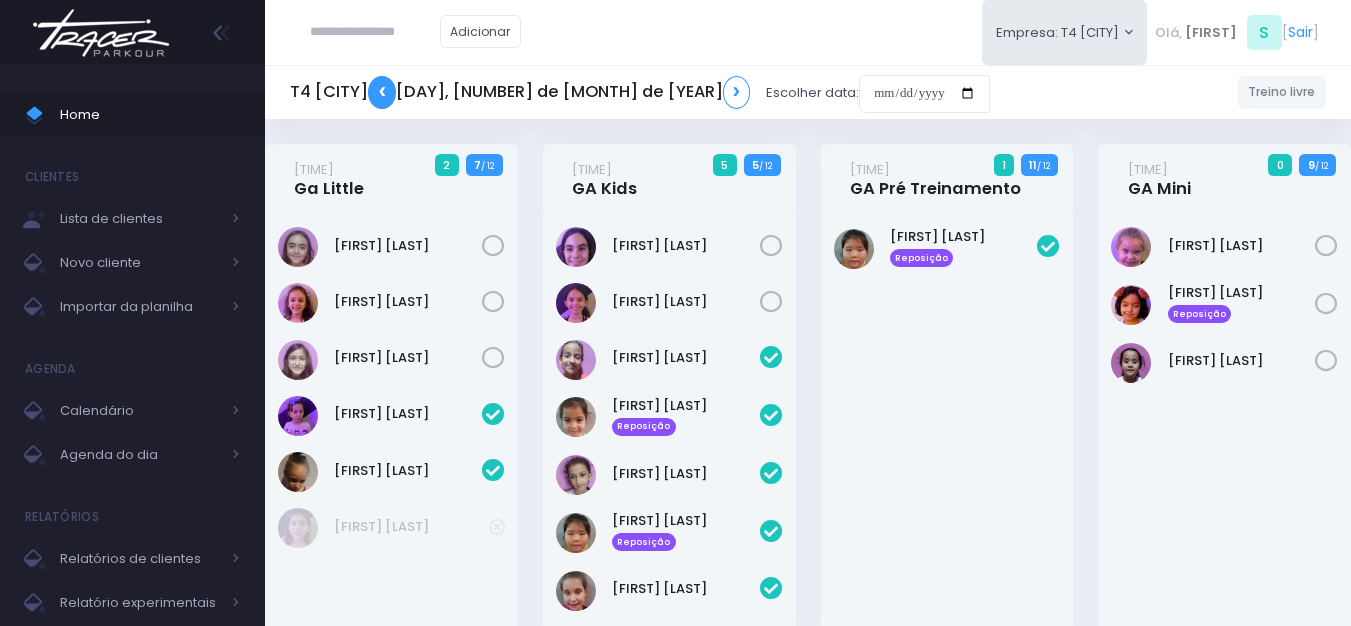 click on "❮" at bounding box center [402, 92] 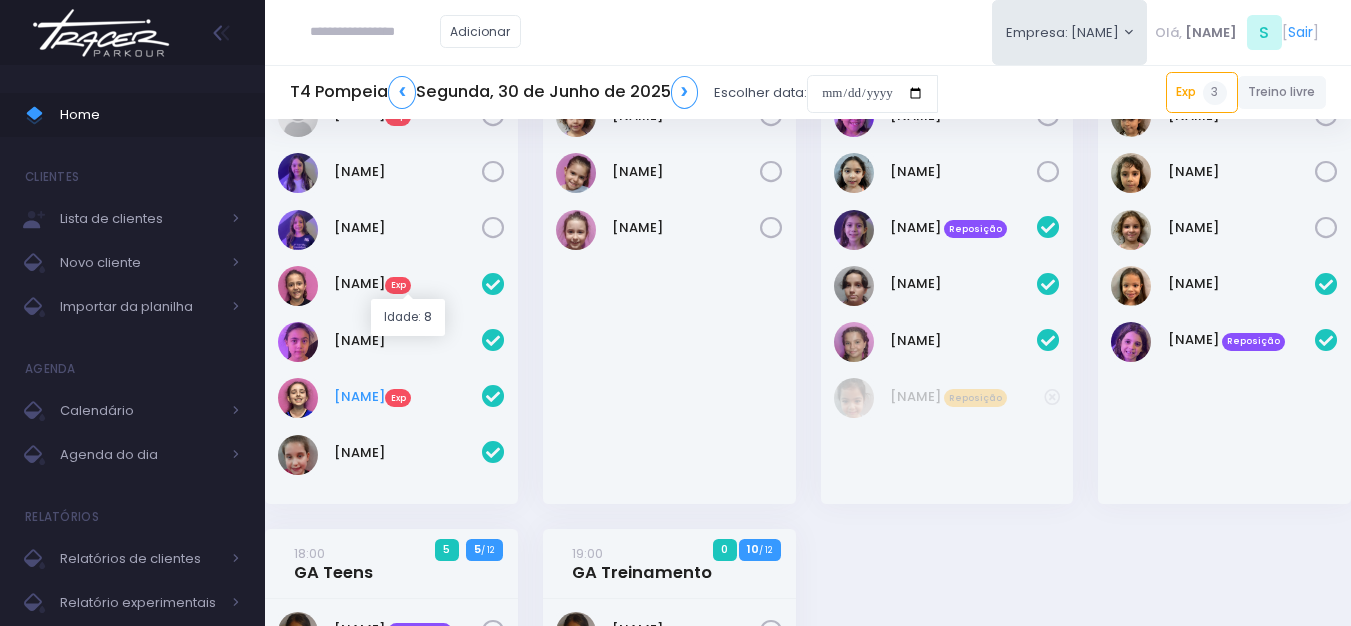scroll, scrollTop: 100, scrollLeft: 0, axis: vertical 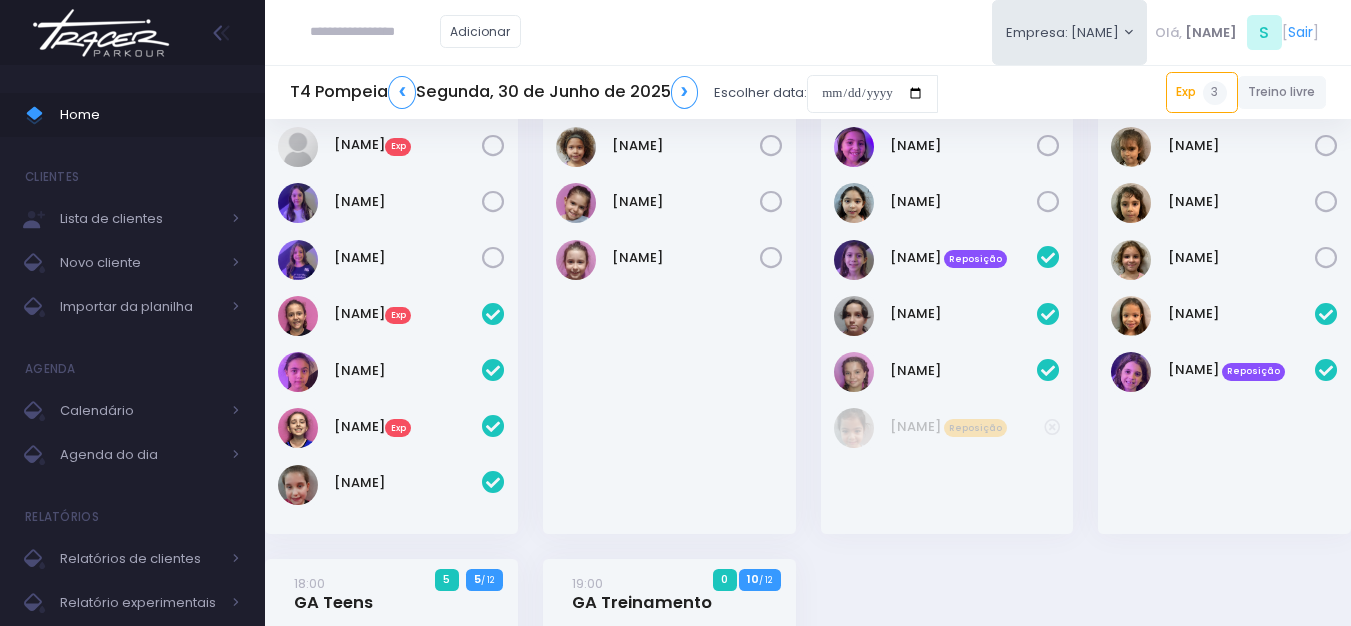 drag, startPoint x: 329, startPoint y: 416, endPoint x: 431, endPoint y: 438, distance: 104.34558 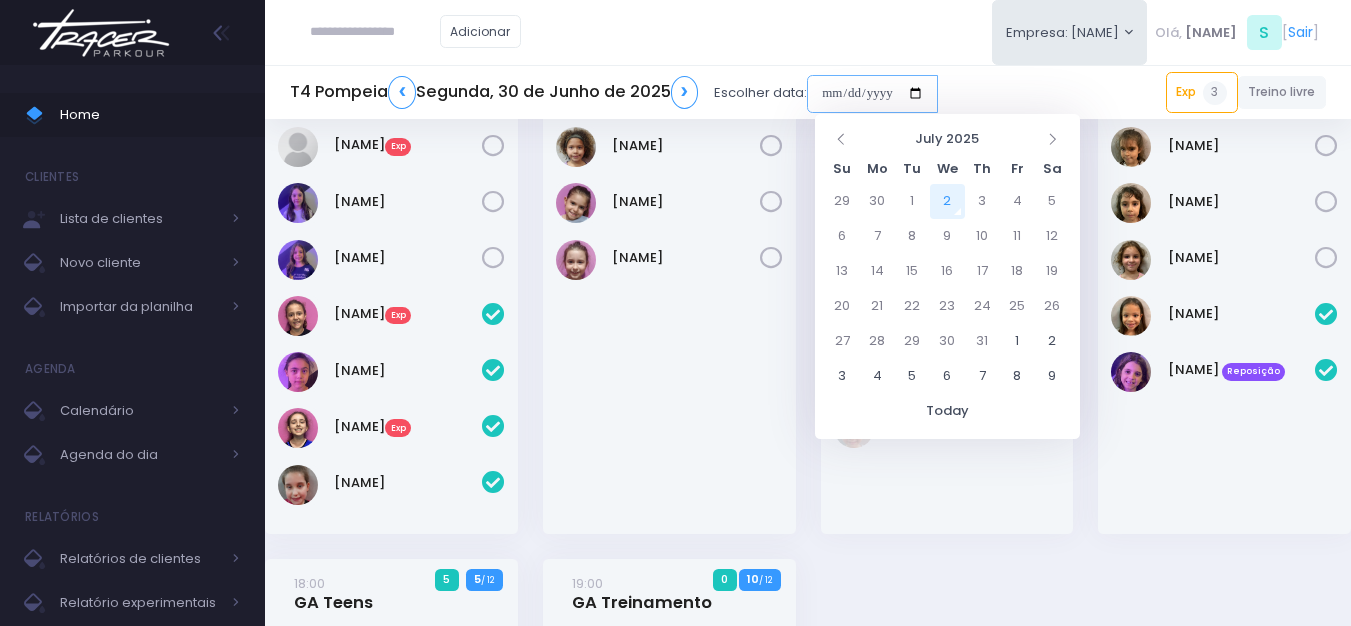 click at bounding box center (924, 94) 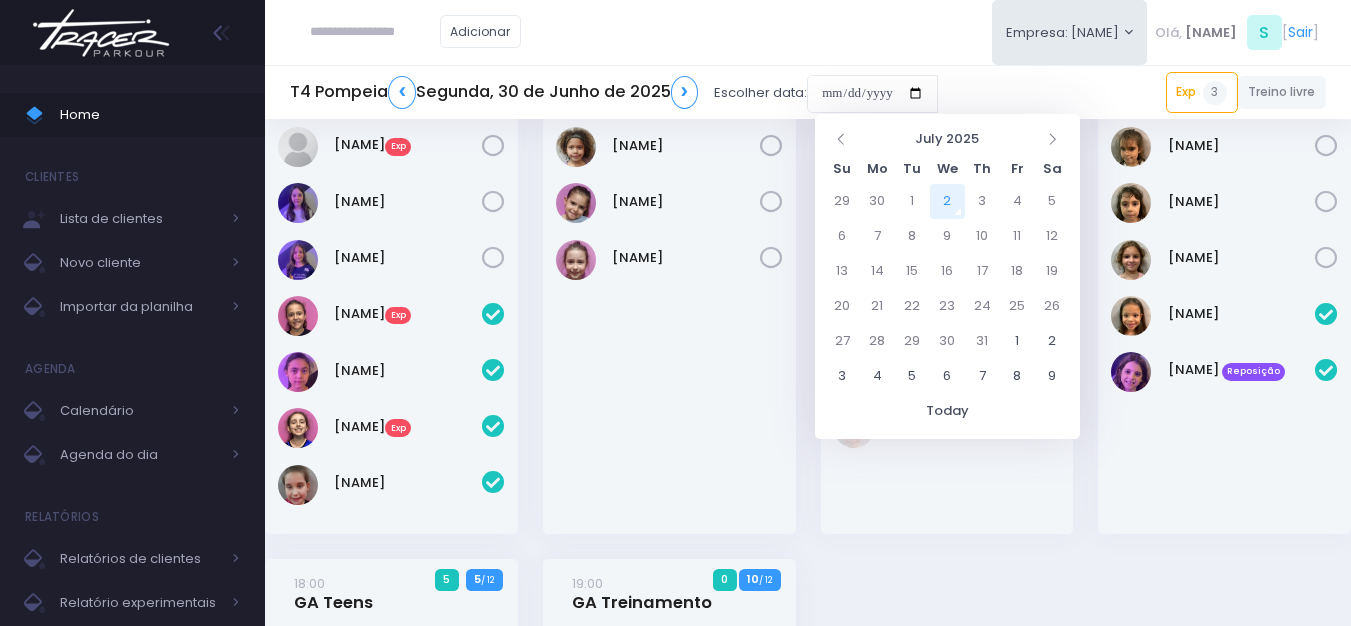 click on "2" at bounding box center (947, 201) 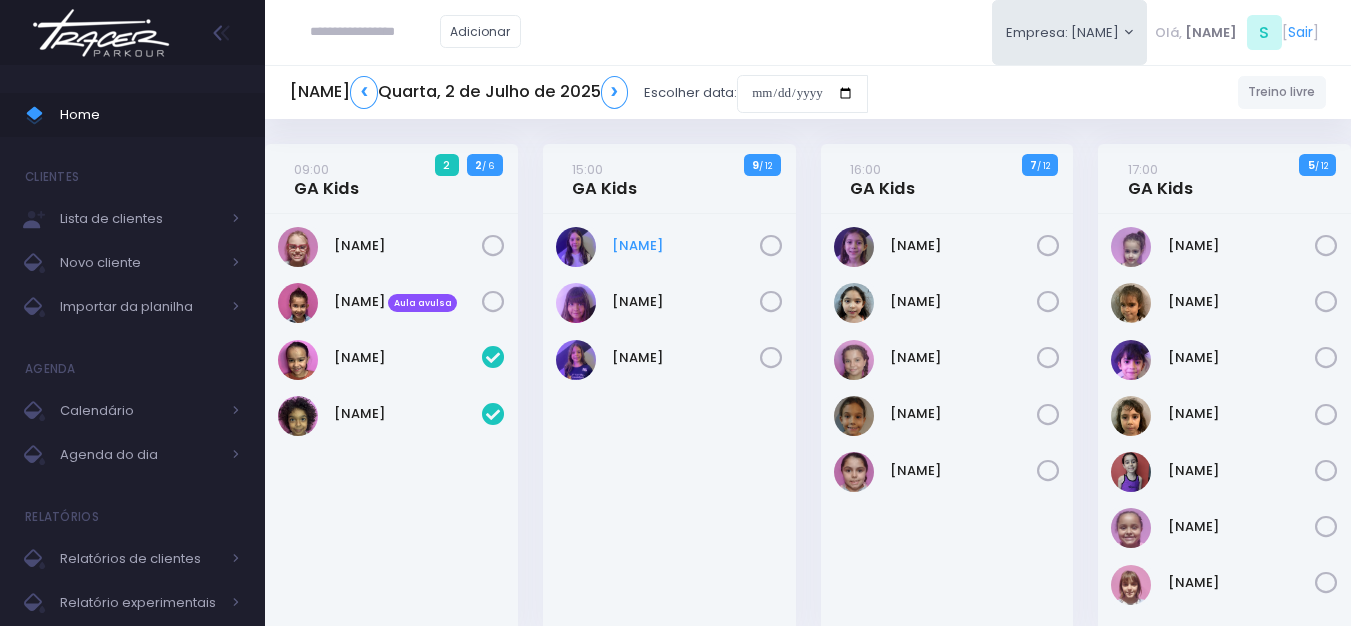 scroll, scrollTop: 0, scrollLeft: 0, axis: both 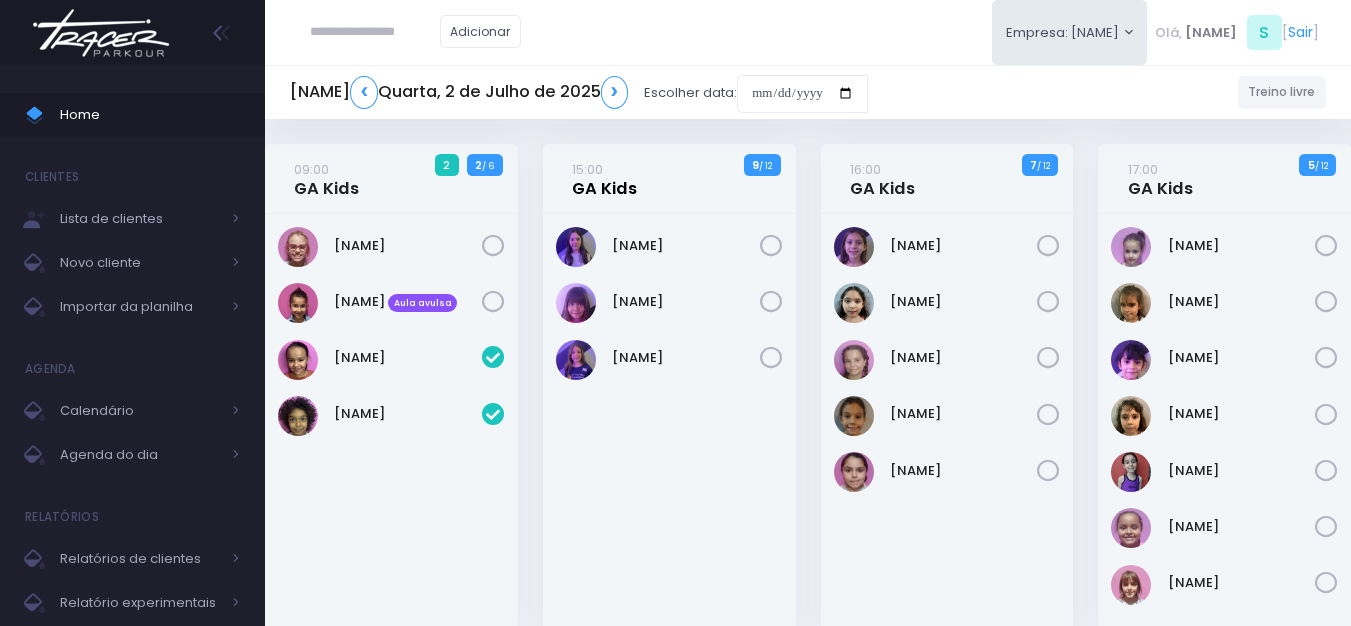 click on "15:00 GA Kids" at bounding box center [604, 179] 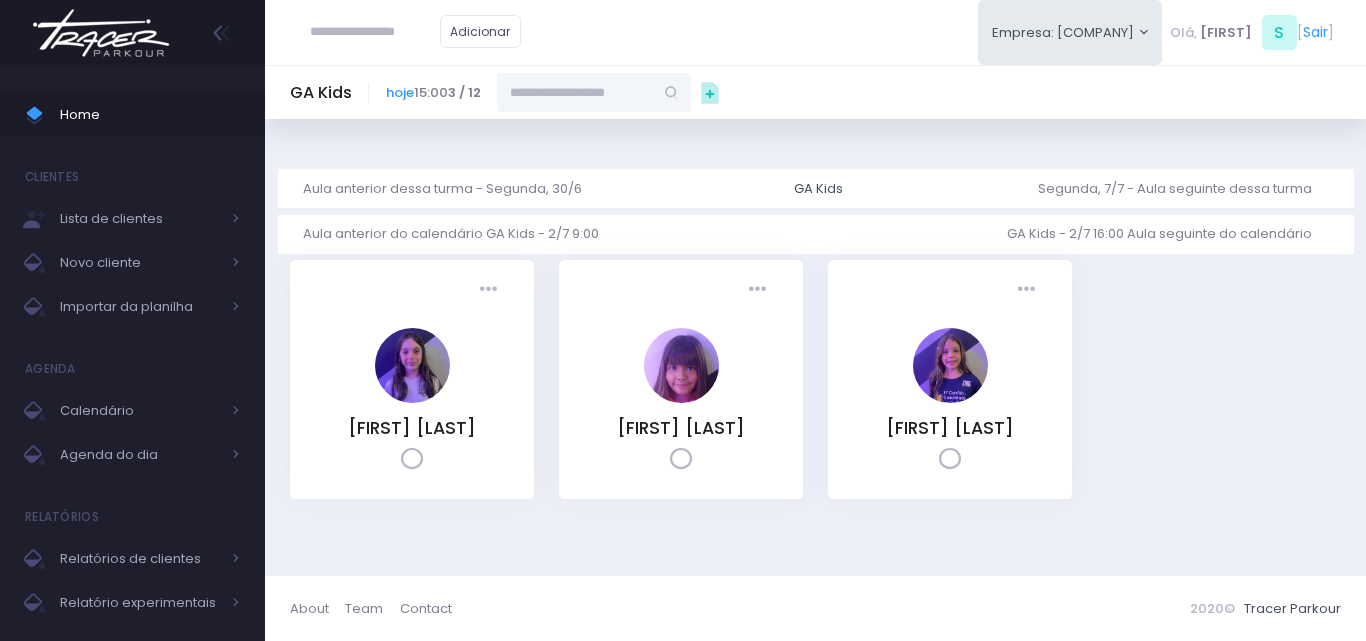 scroll, scrollTop: 0, scrollLeft: 0, axis: both 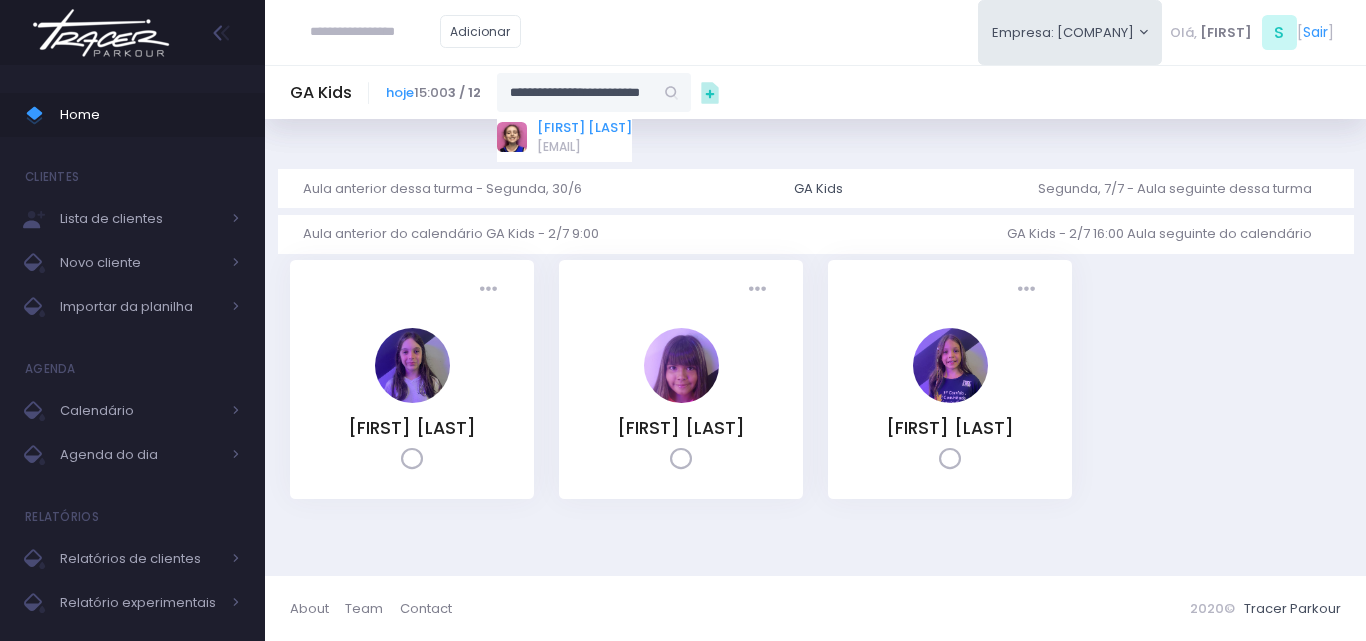click on "Julia Avegliano Villa Real" at bounding box center (701, 128) 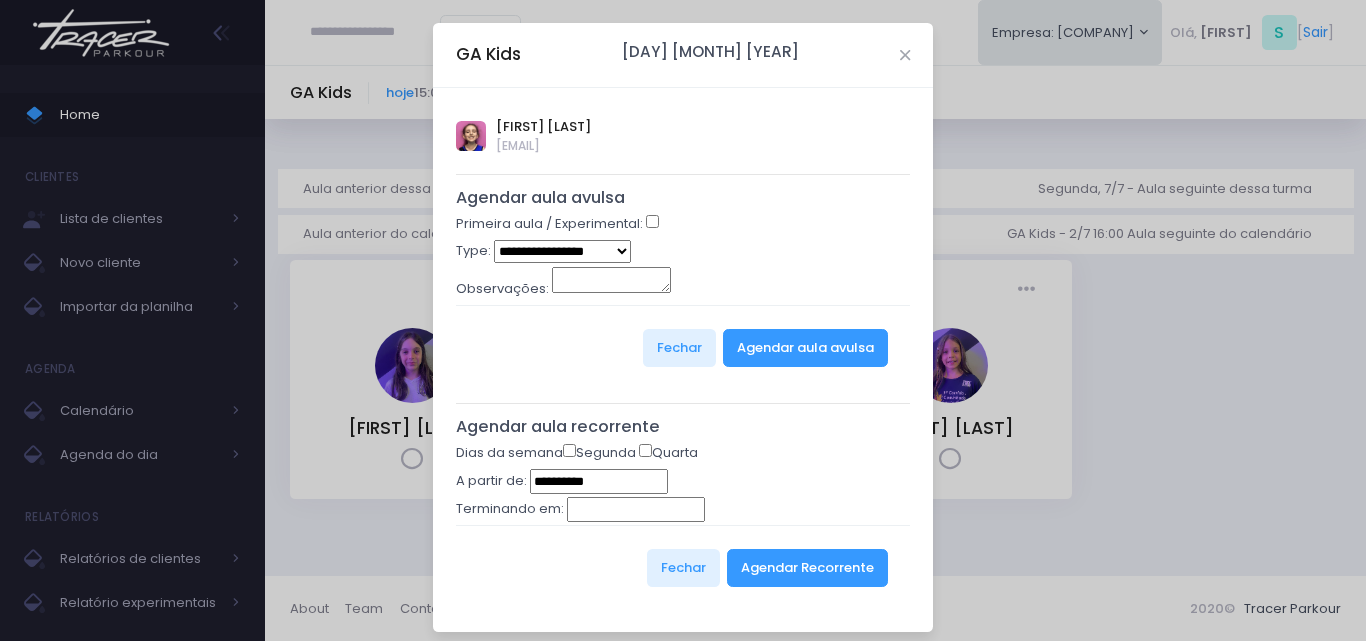 type on "**********" 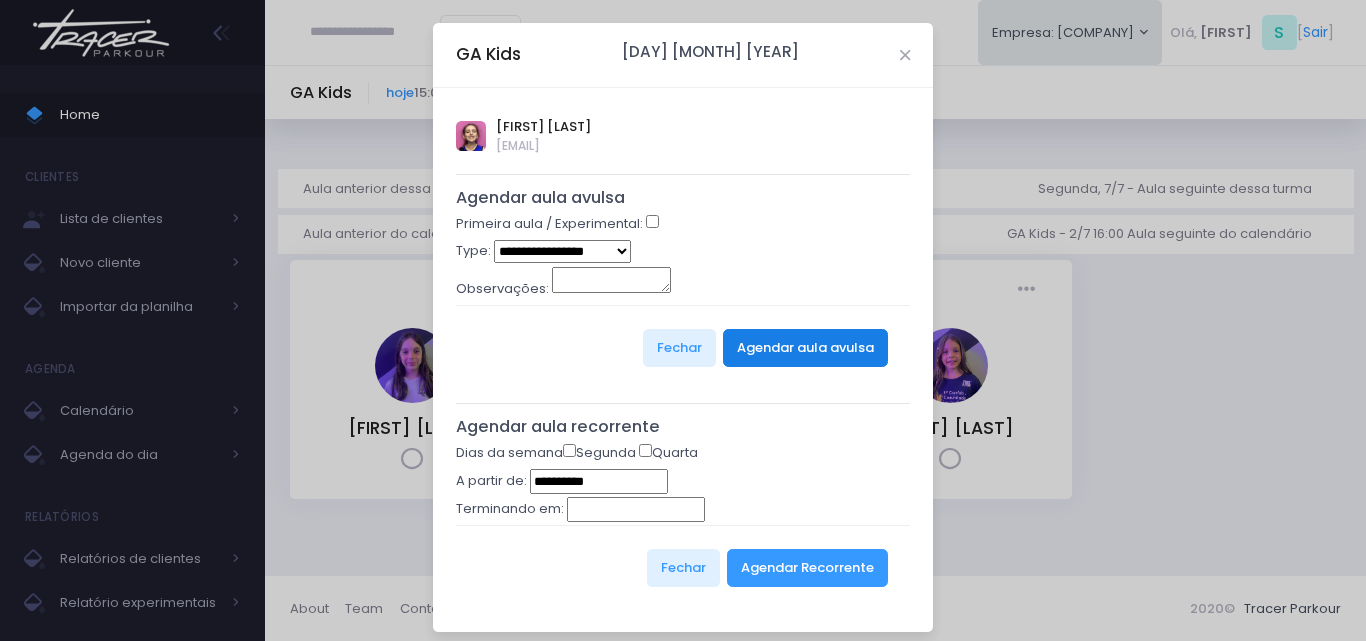 click on "Agendar aula avulsa" at bounding box center [805, 348] 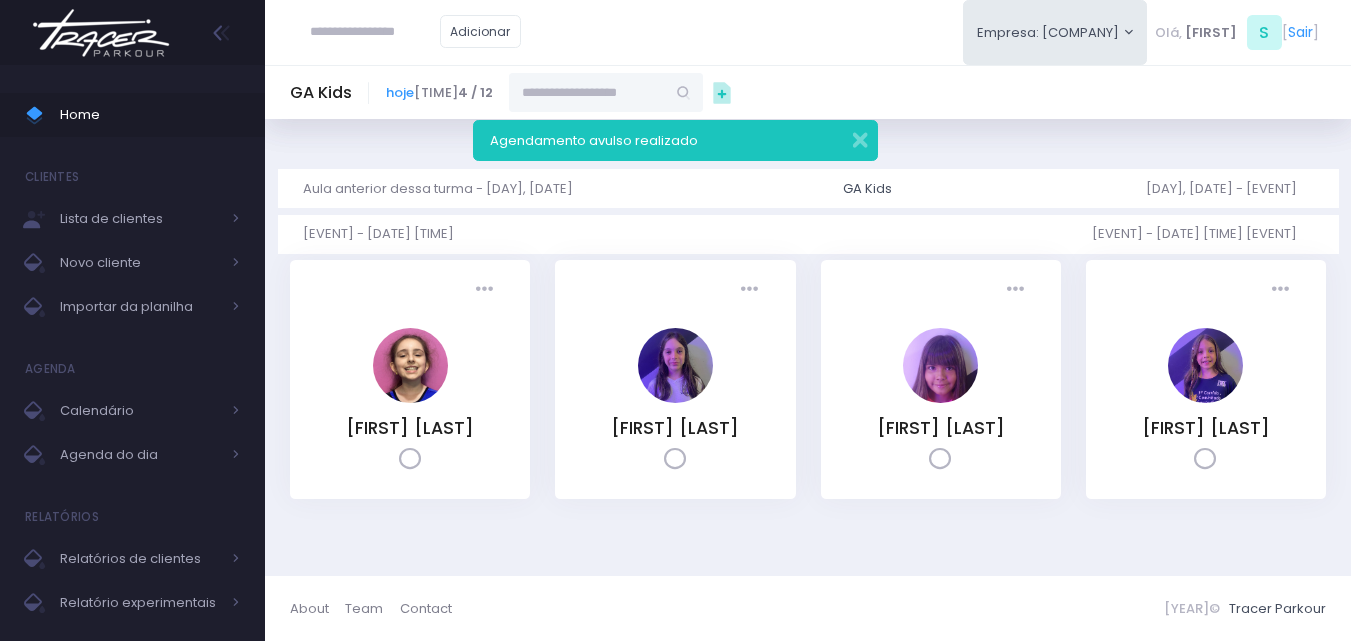 scroll, scrollTop: 0, scrollLeft: 0, axis: both 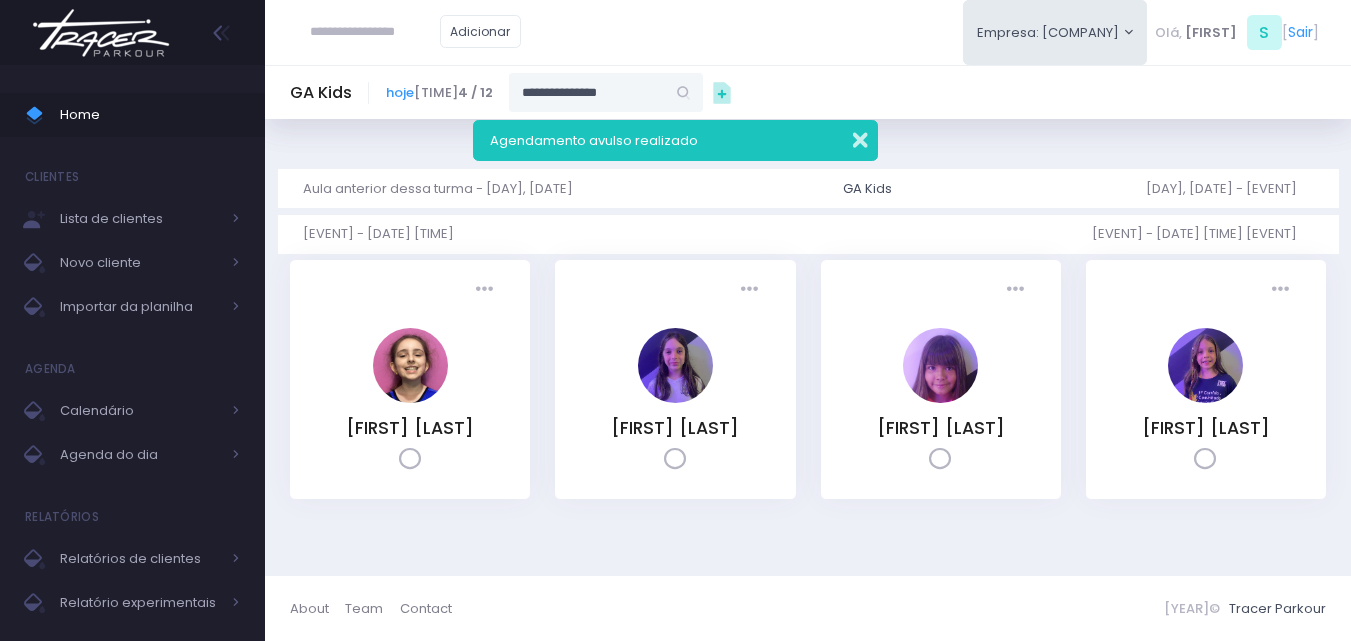 click at bounding box center [847, 137] 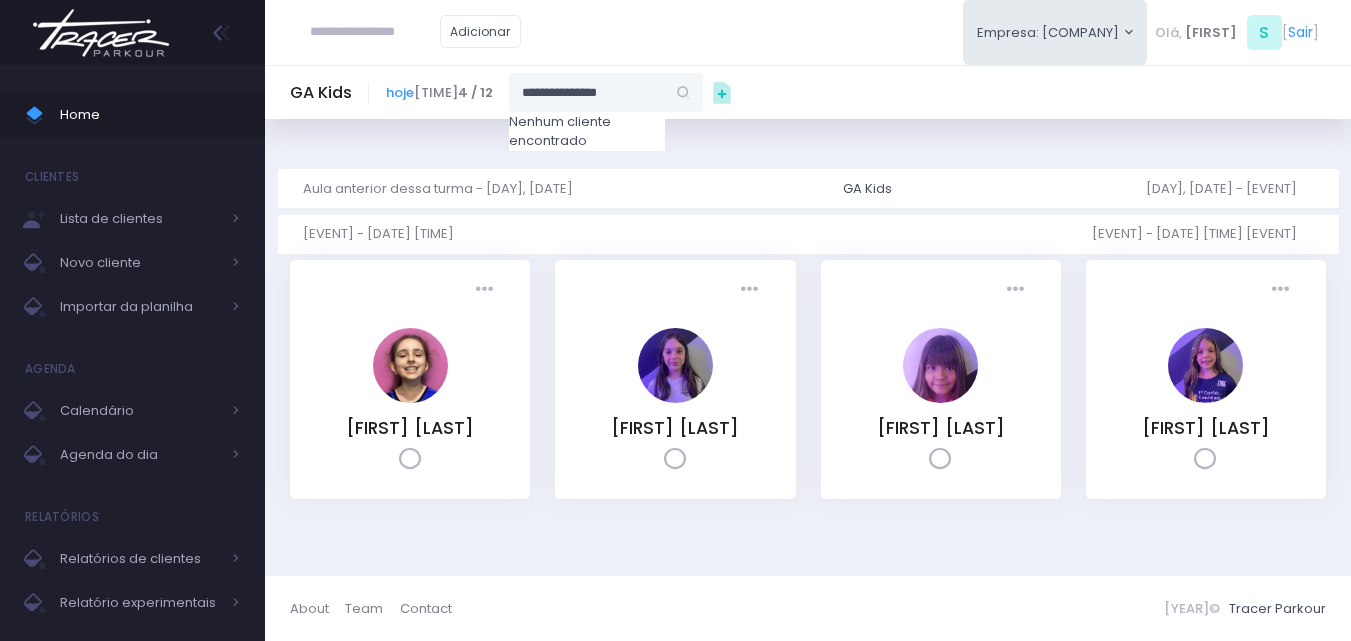 drag, startPoint x: 619, startPoint y: 92, endPoint x: 450, endPoint y: 124, distance: 172.00291 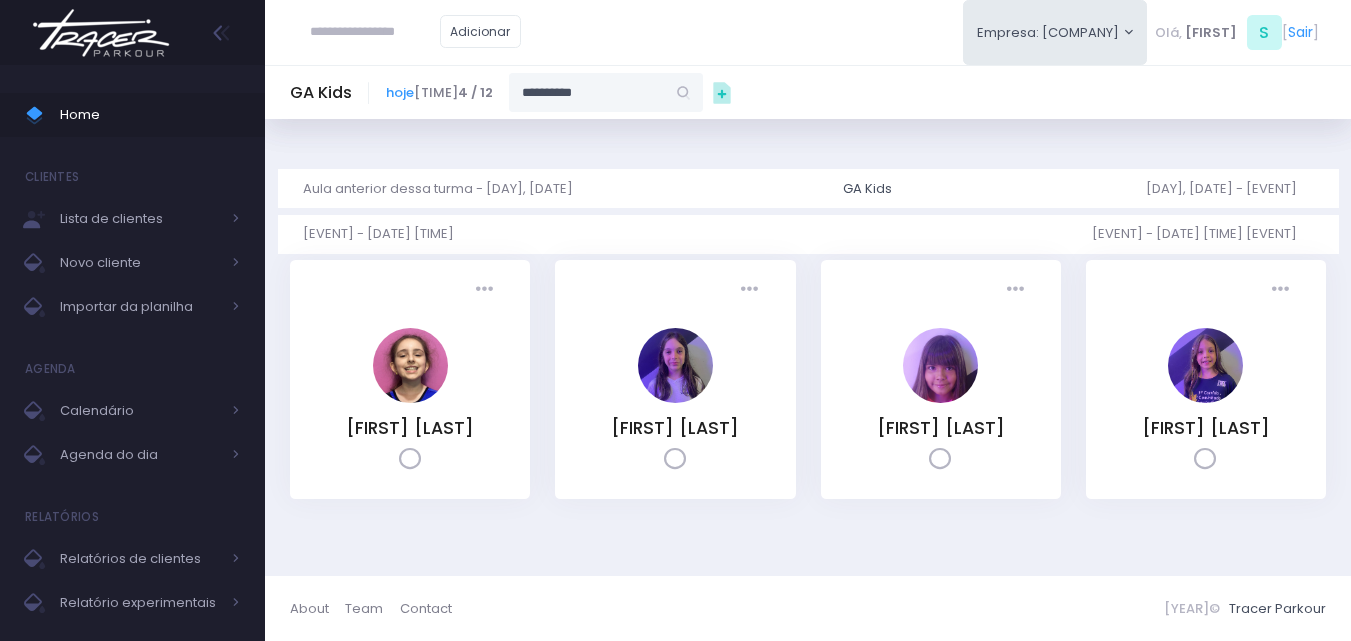 click on "**********" at bounding box center (577, 92) 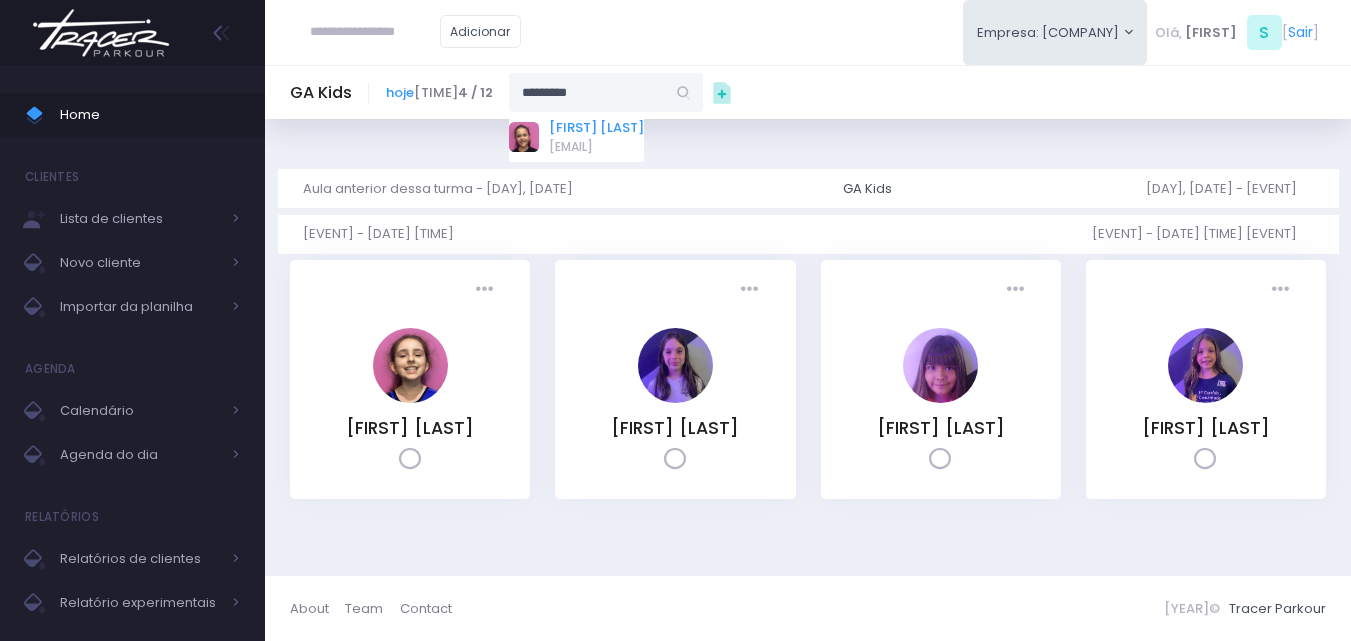 click on "[FIRST] [LAST]" at bounding box center (586, 128) 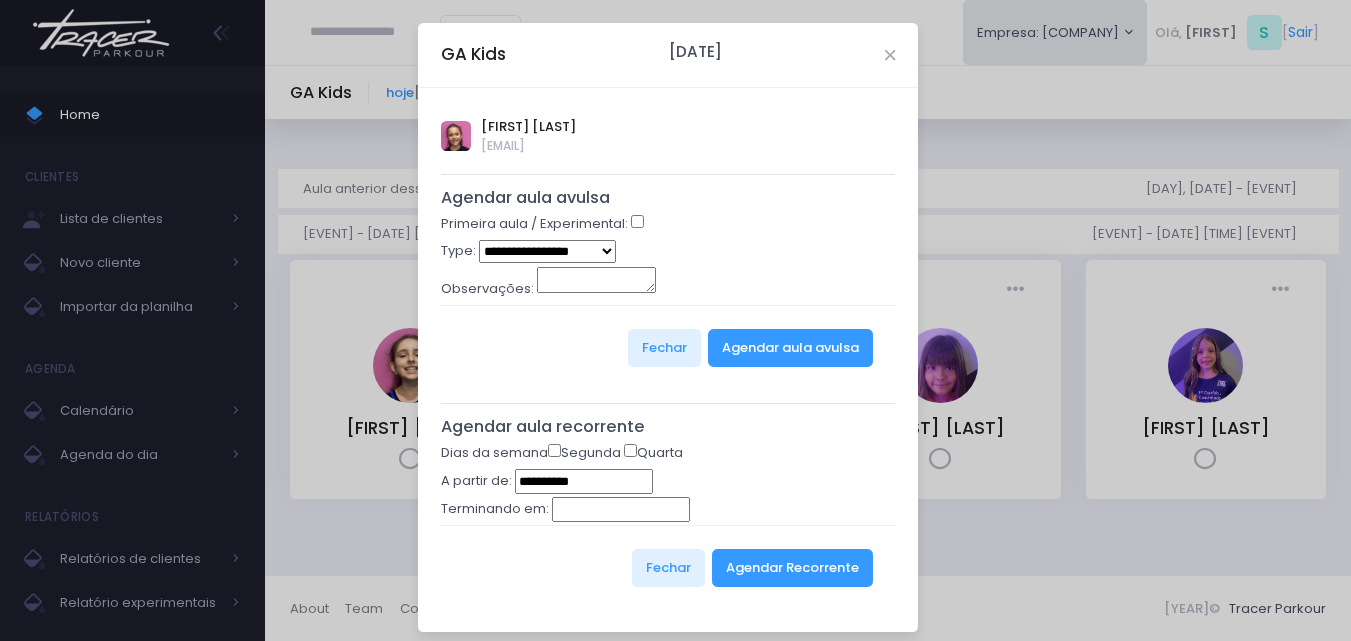 type on "**********" 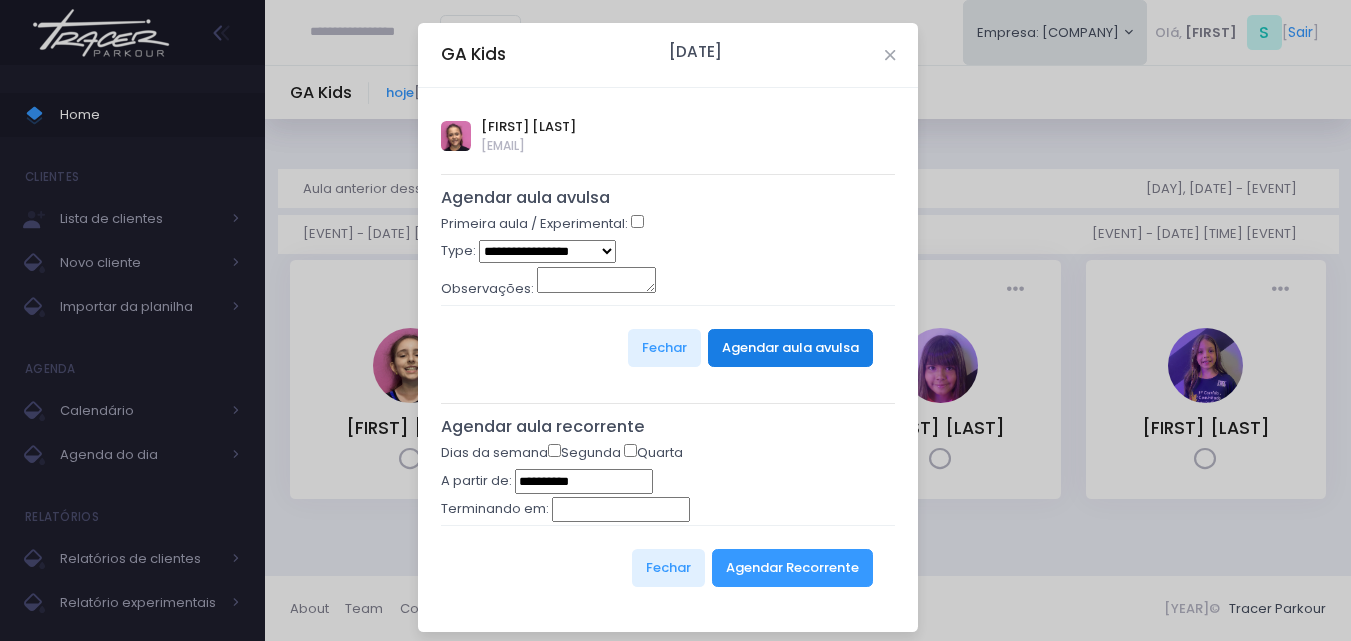click on "Agendar aula avulsa" at bounding box center [790, 348] 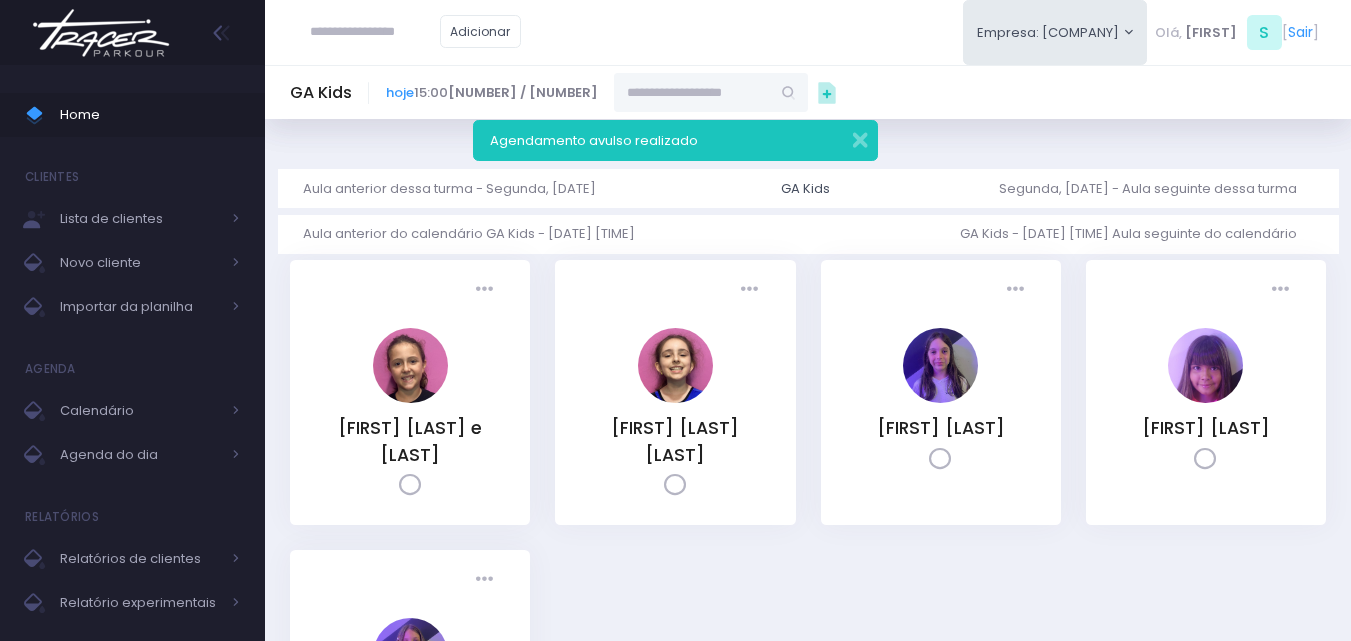scroll, scrollTop: 0, scrollLeft: 0, axis: both 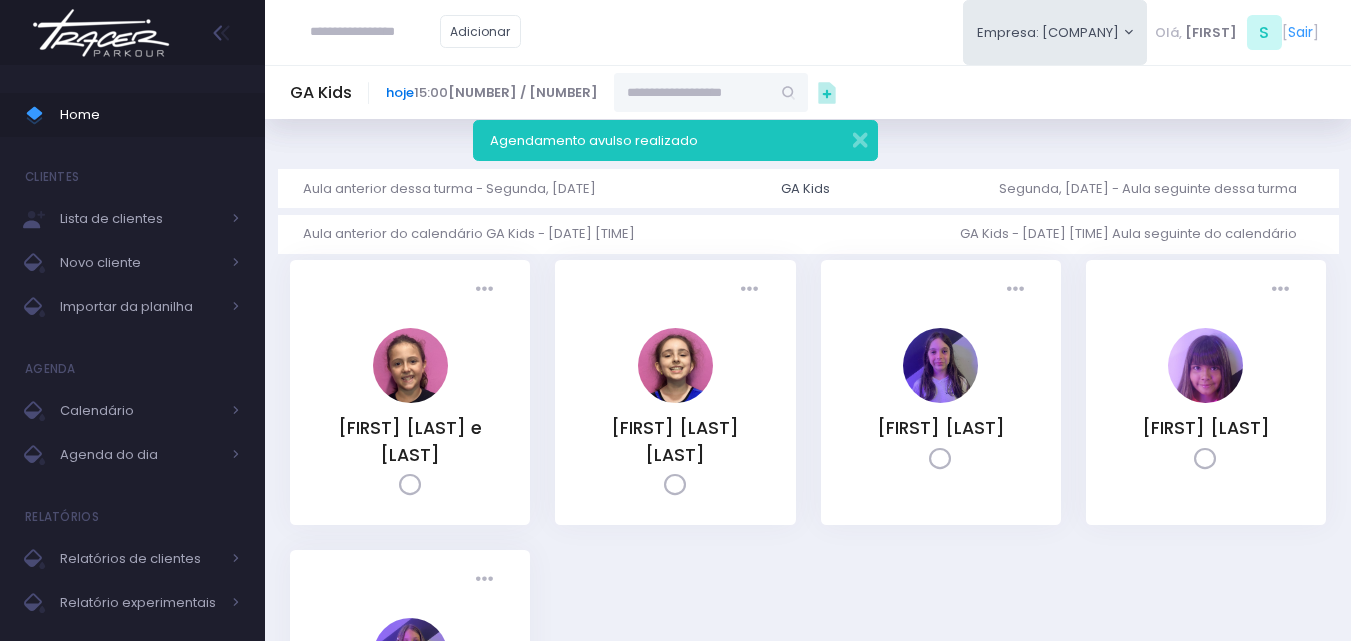 click on "hoje" at bounding box center [400, 92] 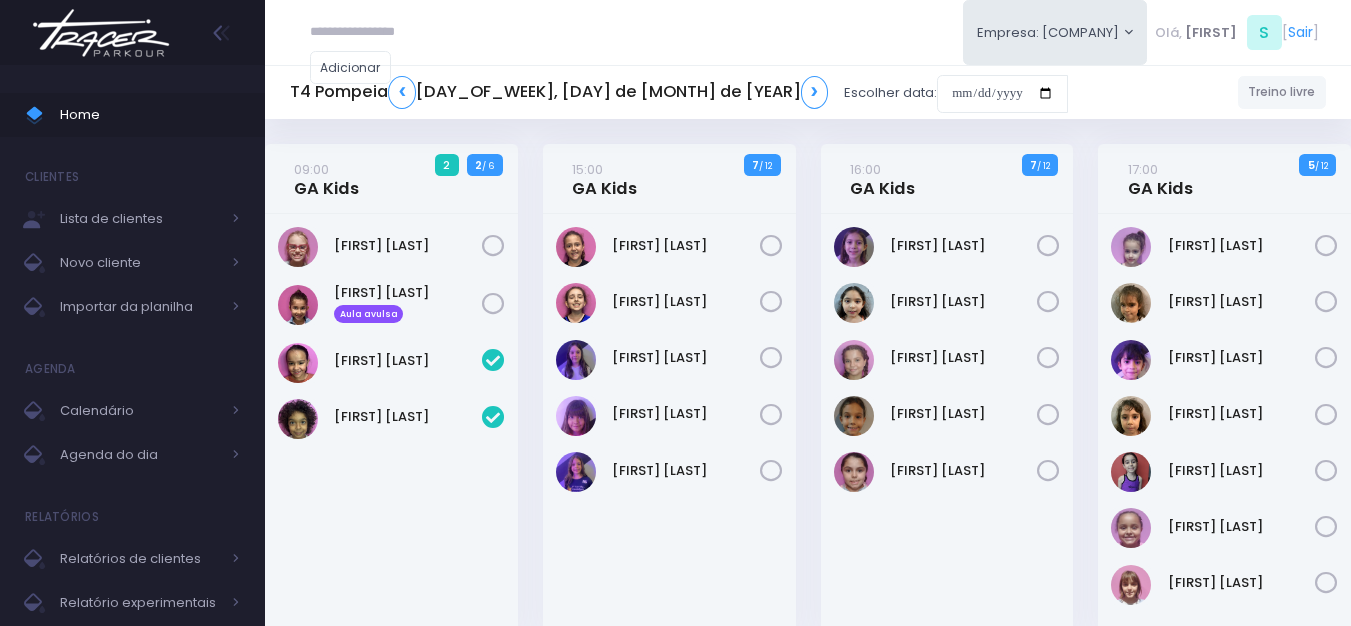 scroll, scrollTop: 0, scrollLeft: 0, axis: both 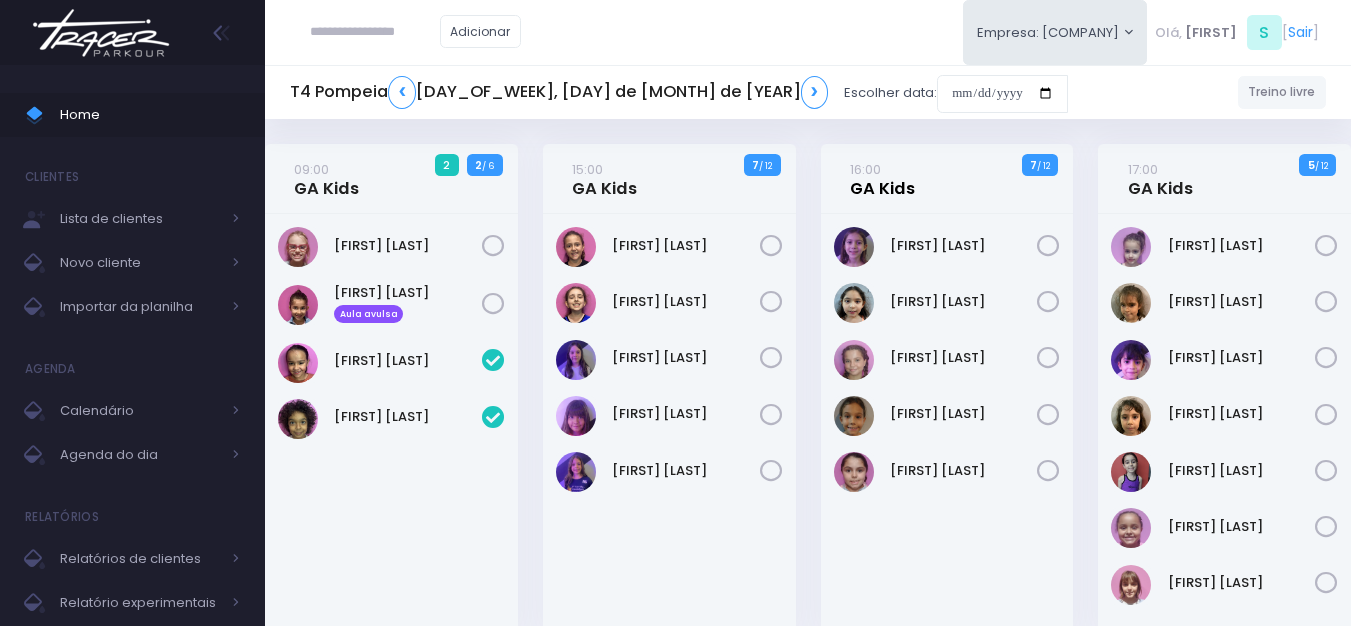 click on "16:00 GA Kids" at bounding box center (882, 179) 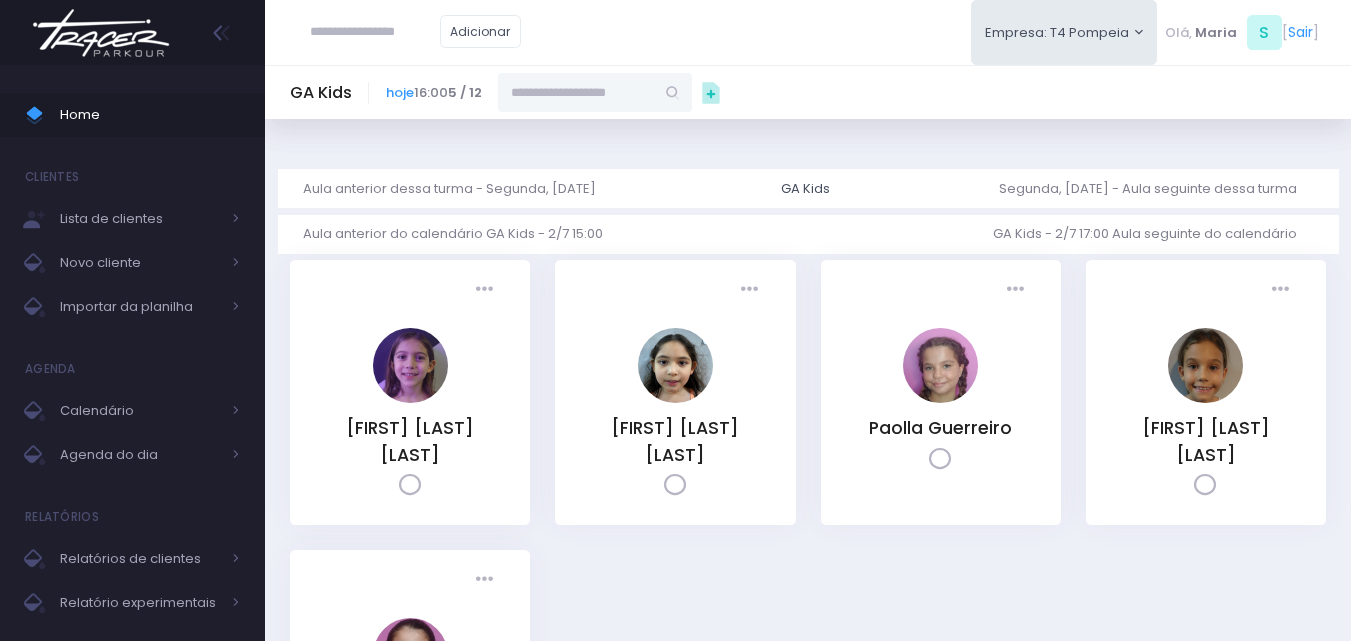 scroll, scrollTop: 0, scrollLeft: 0, axis: both 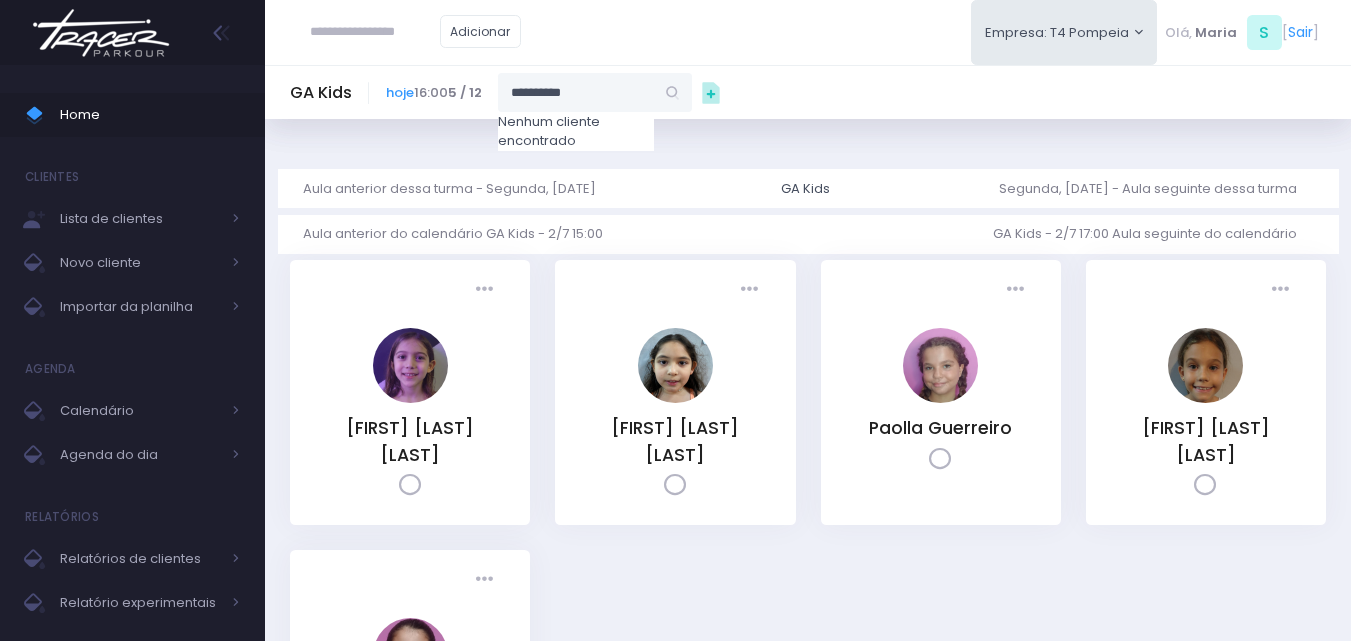 click on "**********" at bounding box center (576, 92) 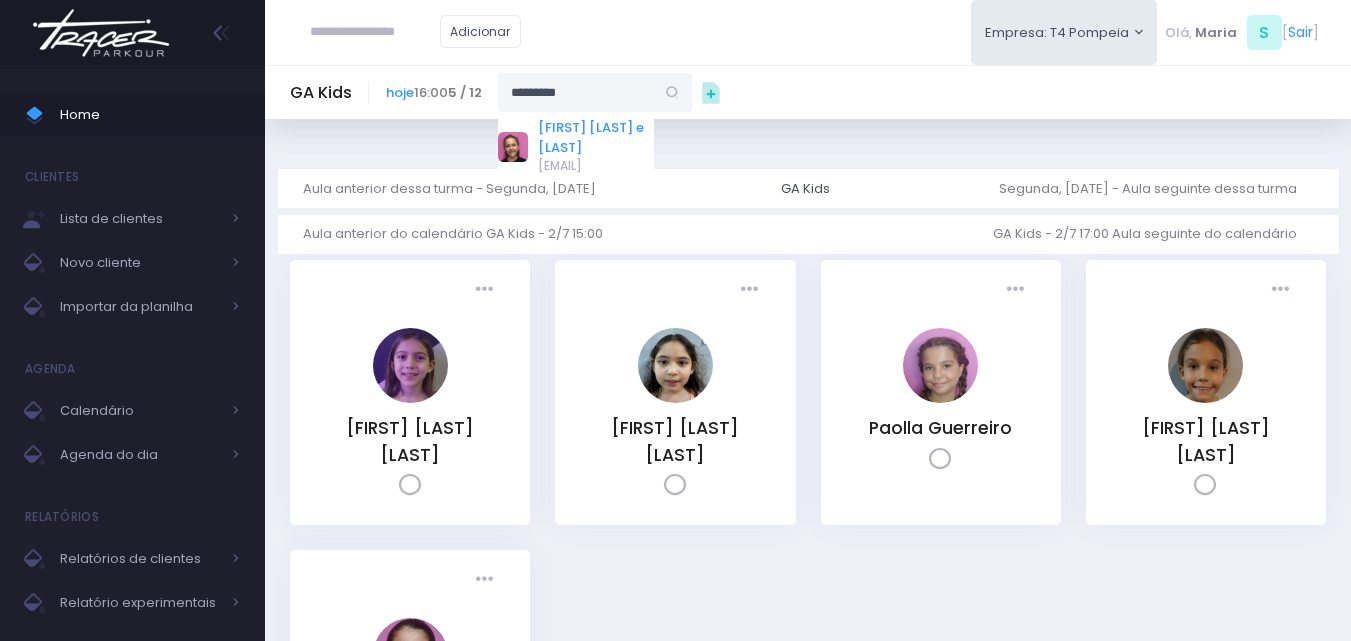 click on "Cecília Ferreira e Amaral" at bounding box center [596, 137] 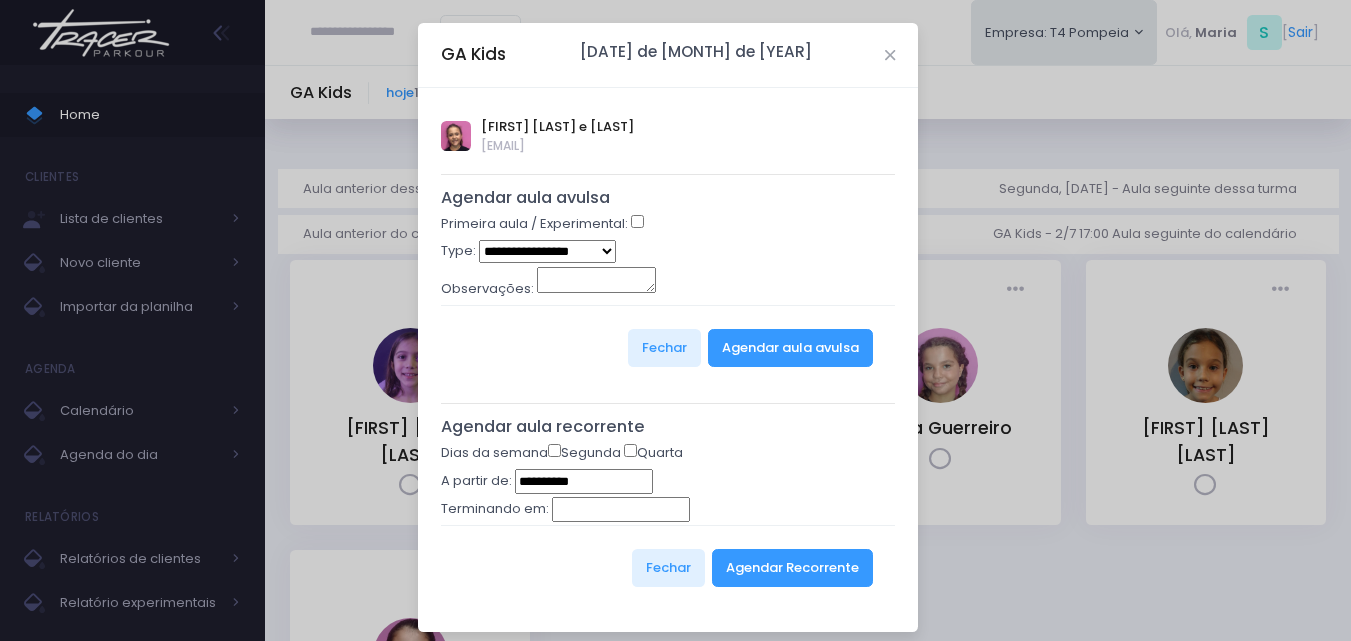 type on "**********" 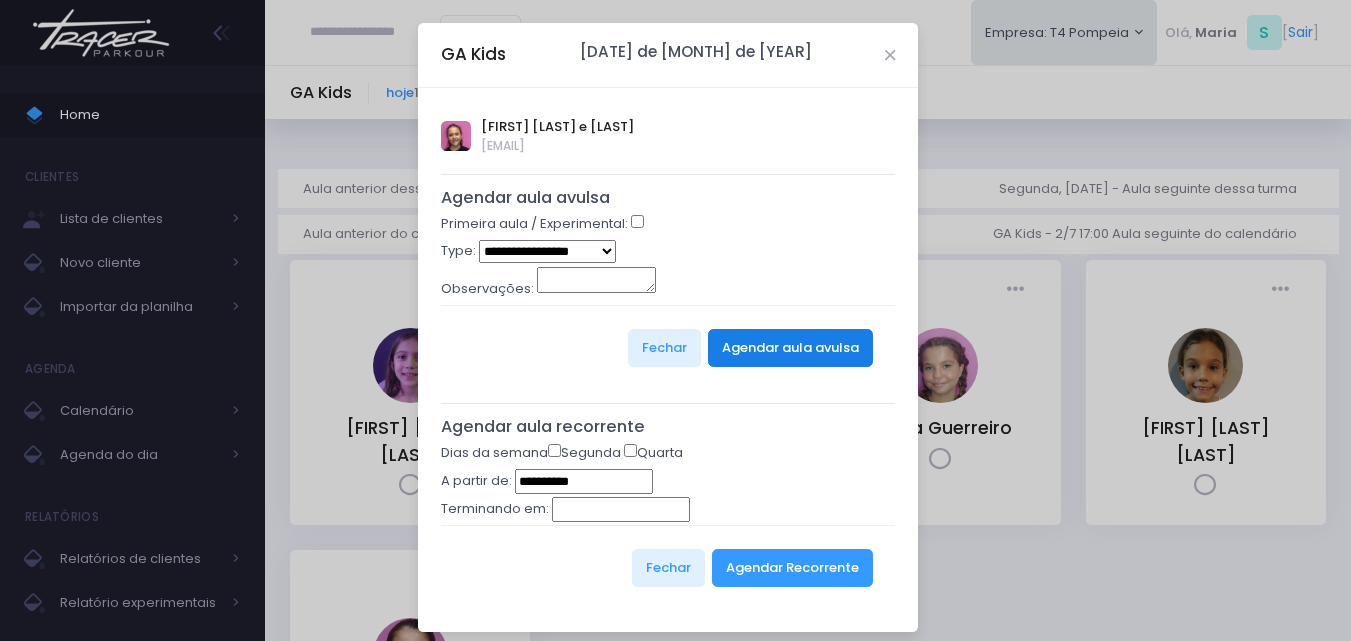 click on "Agendar aula avulsa" at bounding box center [790, 348] 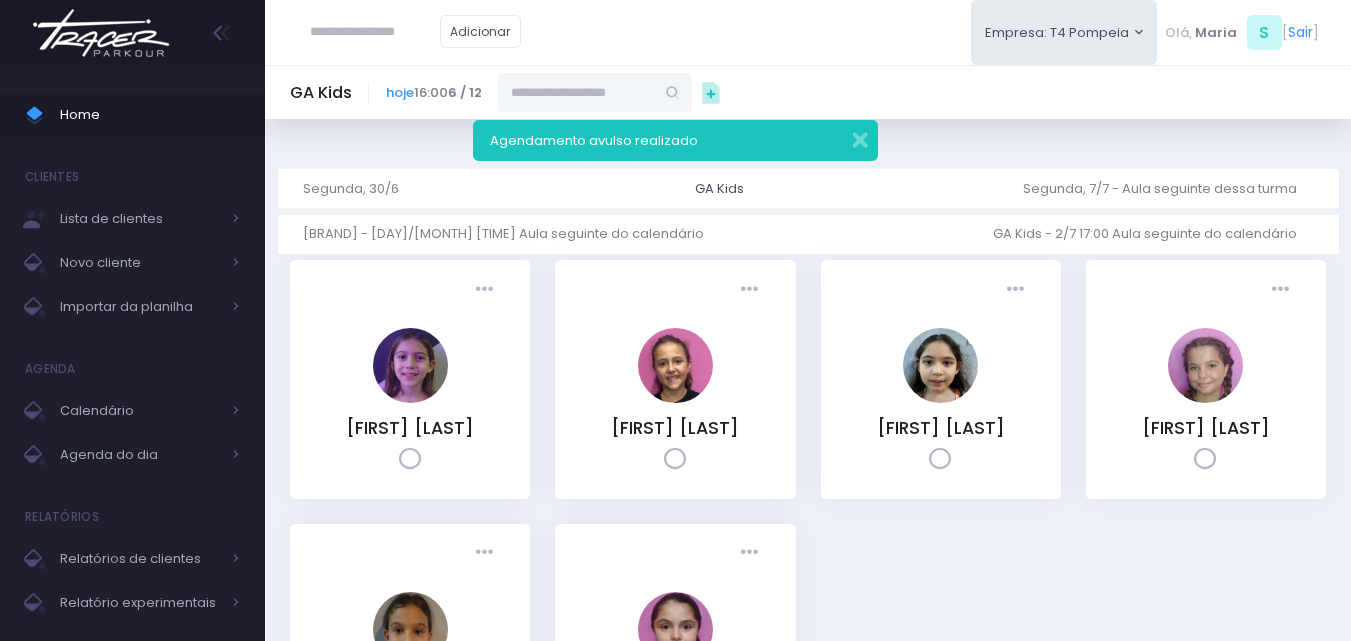 scroll, scrollTop: 0, scrollLeft: 0, axis: both 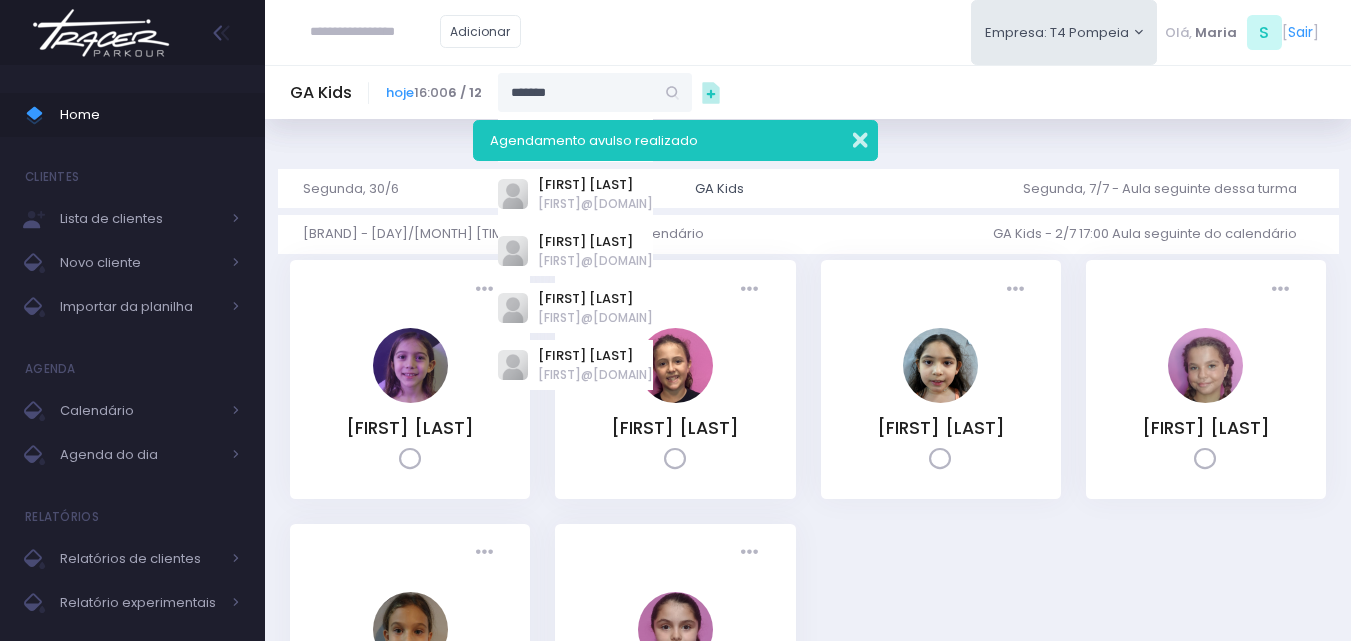 type on "*******" 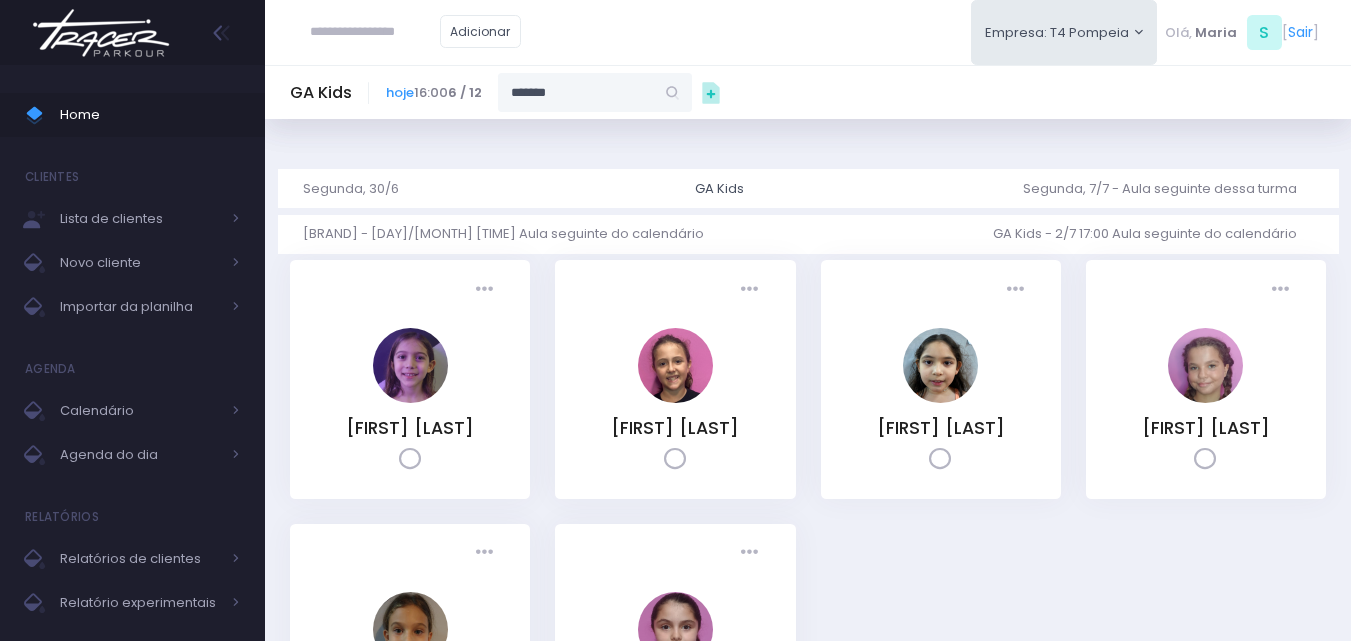 click on "*******" at bounding box center (576, 92) 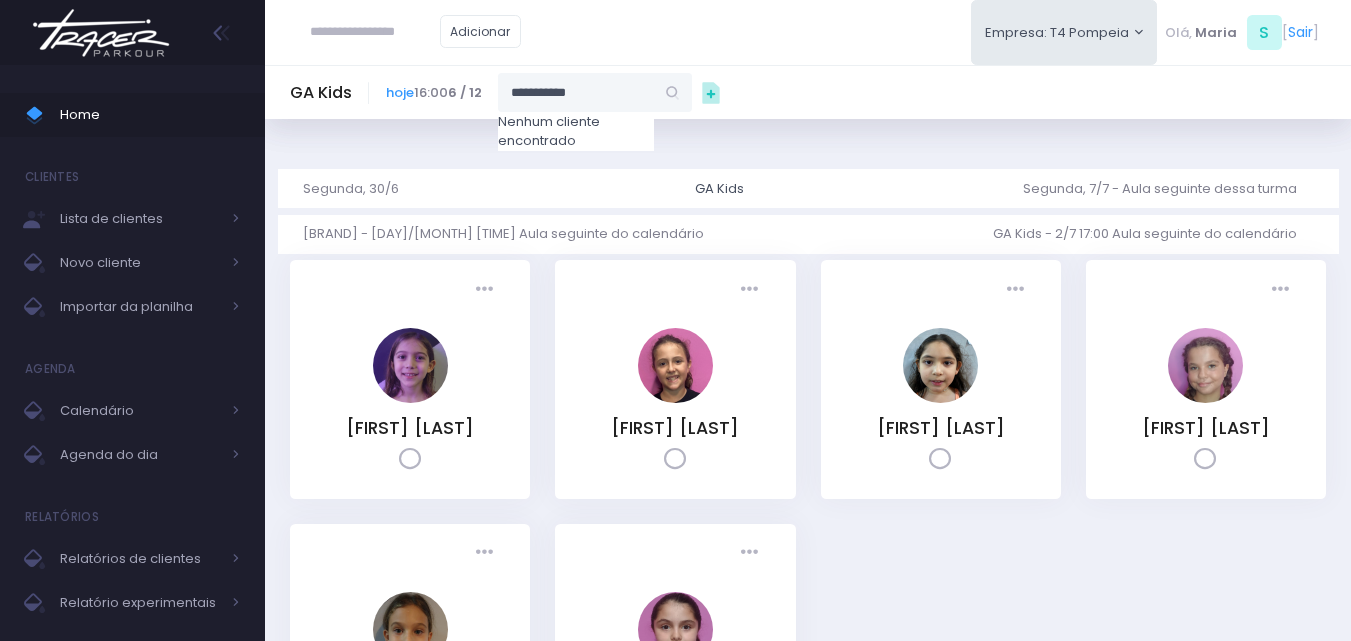drag, startPoint x: 638, startPoint y: 101, endPoint x: 325, endPoint y: 89, distance: 313.22995 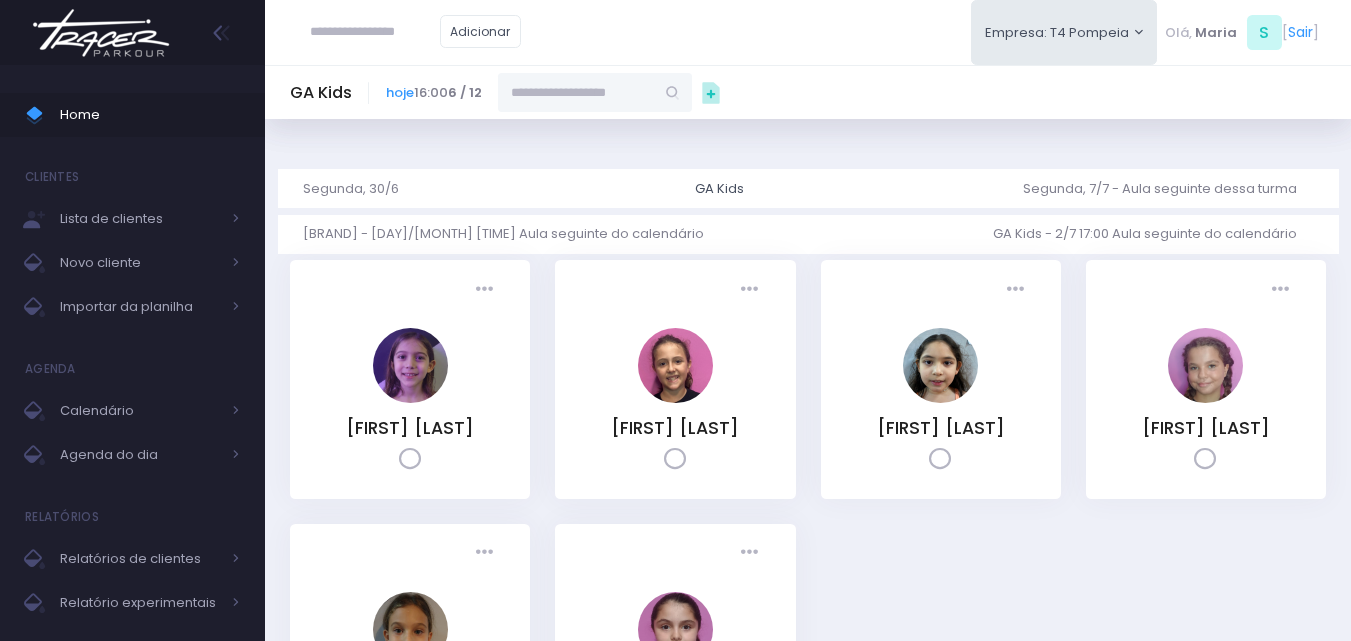 click at bounding box center [576, 92] 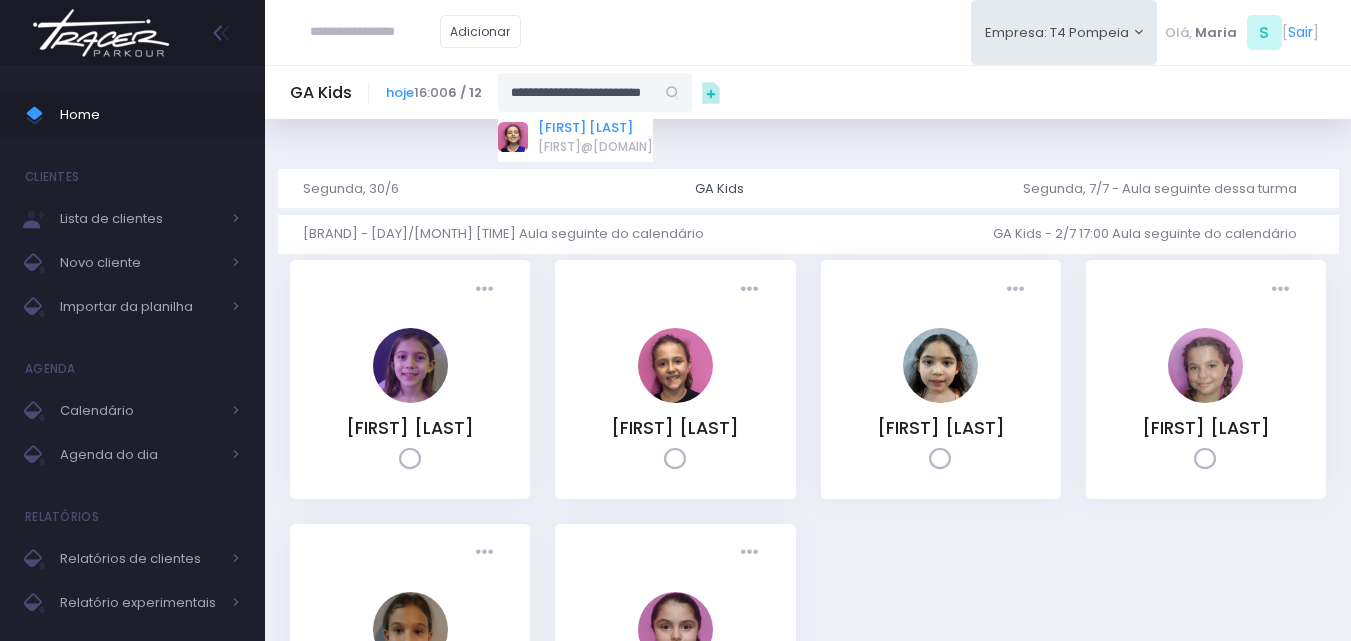 click on "Julia Avegliano Villa Real" at bounding box center (595, 128) 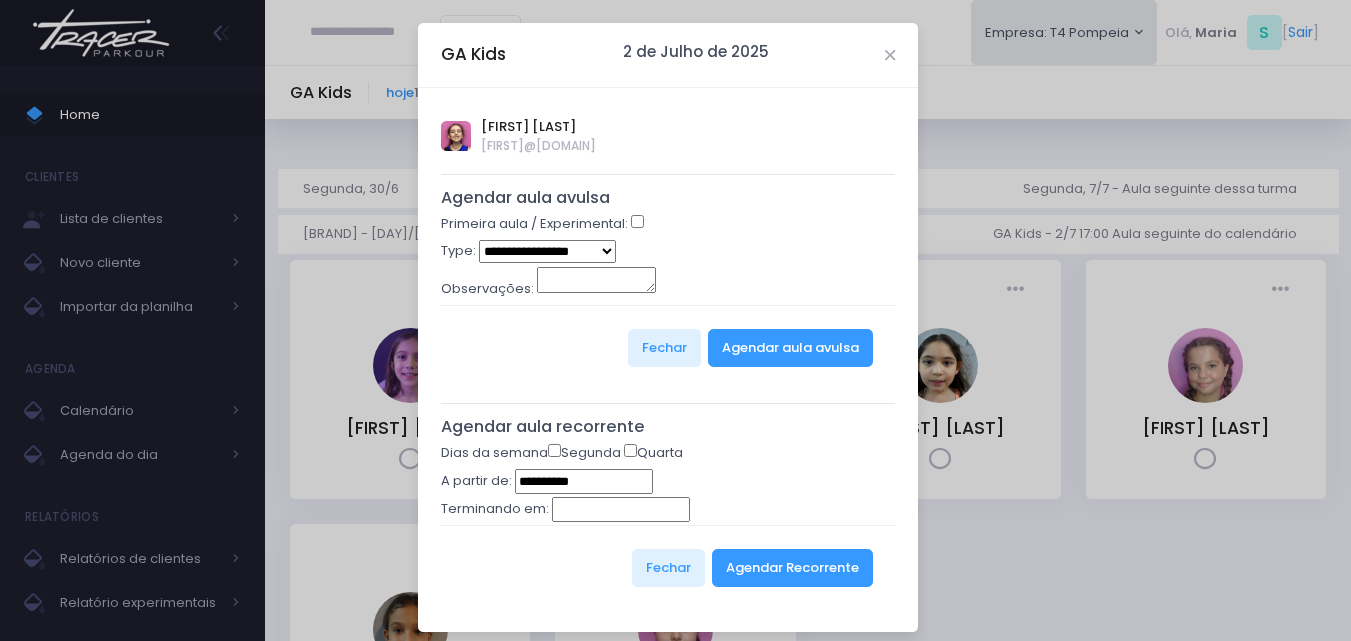 type on "**********" 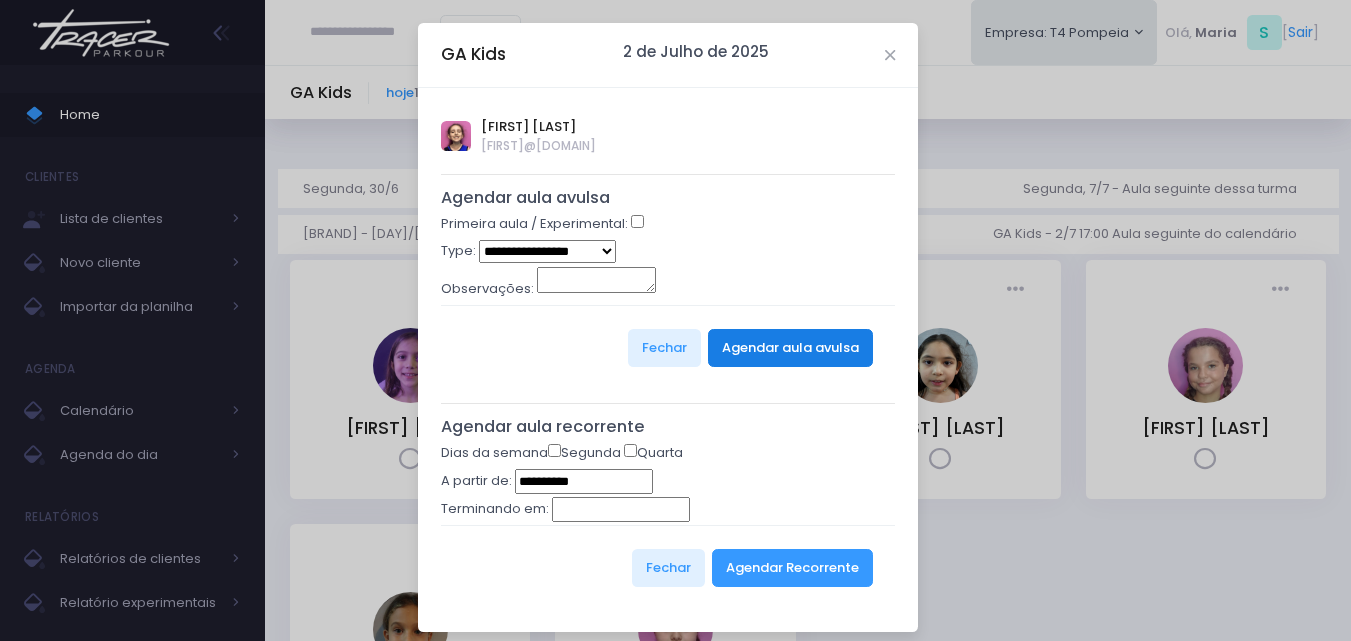 click on "Agendar aula avulsa" at bounding box center [790, 348] 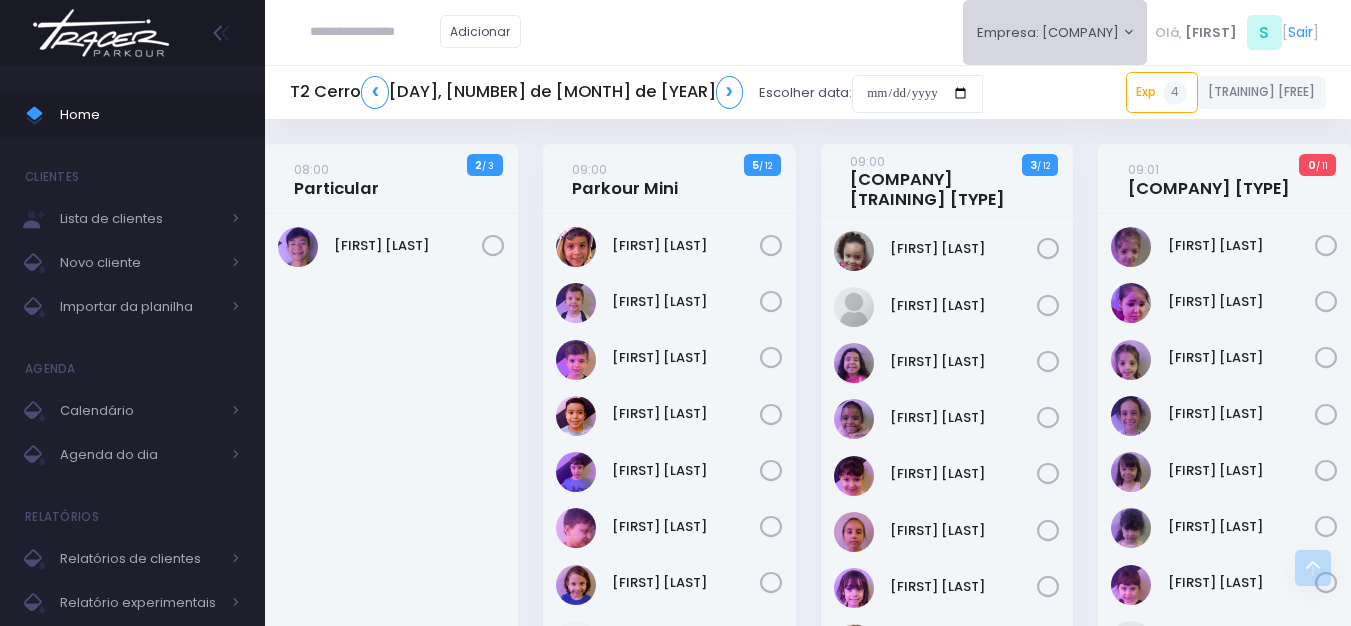 scroll, scrollTop: 1600, scrollLeft: 0, axis: vertical 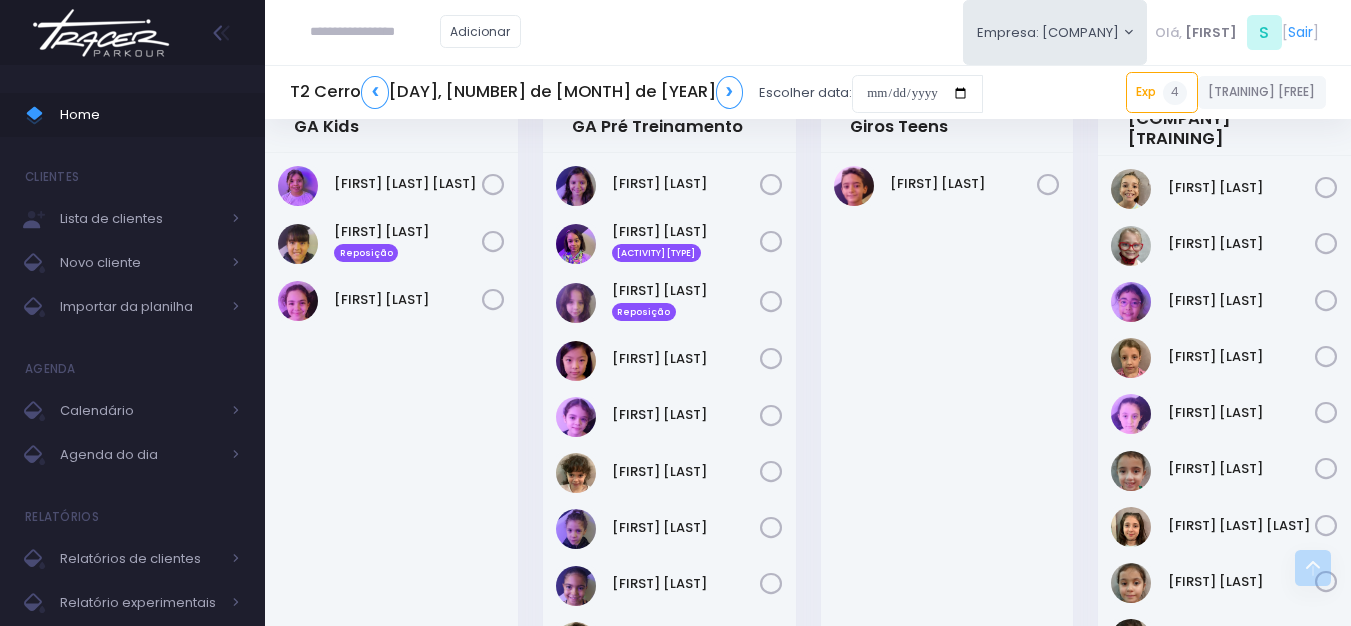click at bounding box center [101, 33] 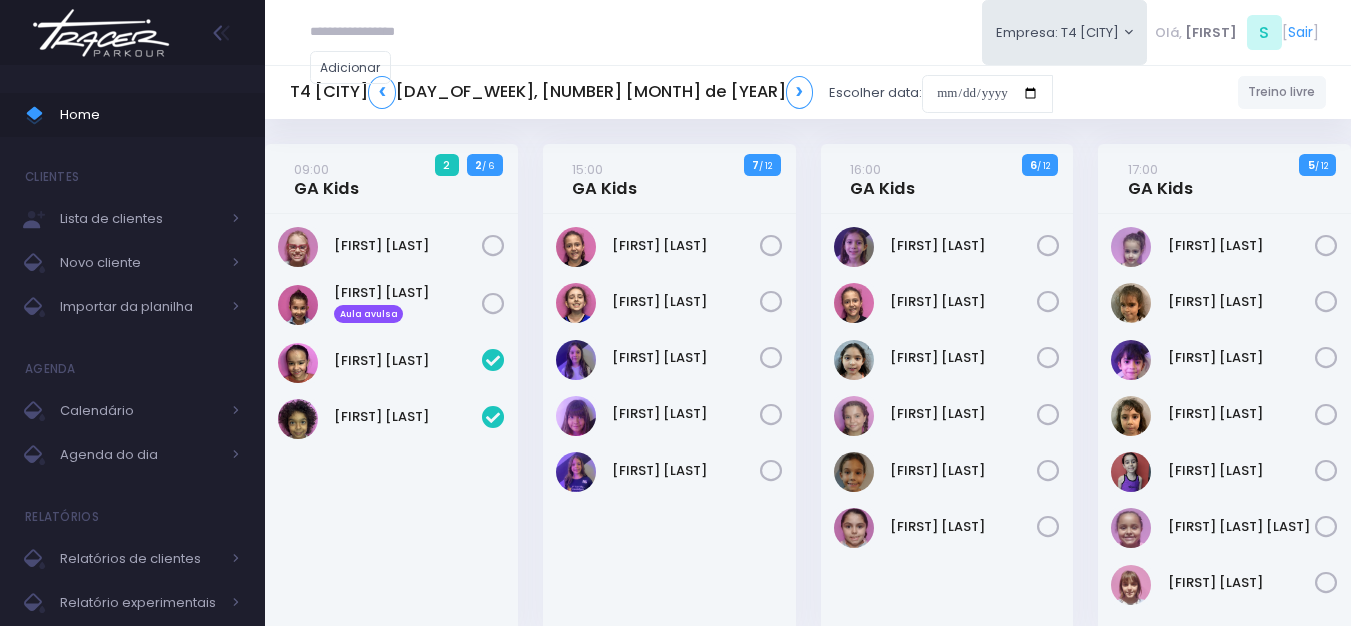 scroll, scrollTop: 0, scrollLeft: 0, axis: both 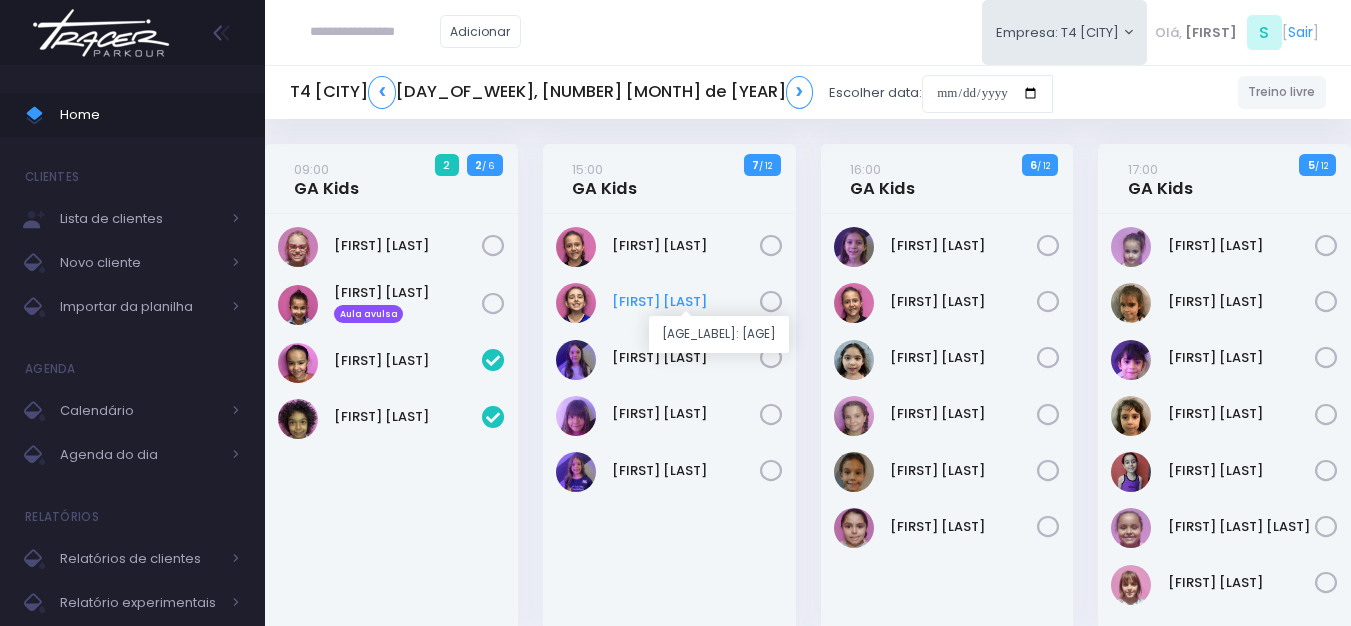 drag, startPoint x: 615, startPoint y: 290, endPoint x: 712, endPoint y: 303, distance: 97.867256 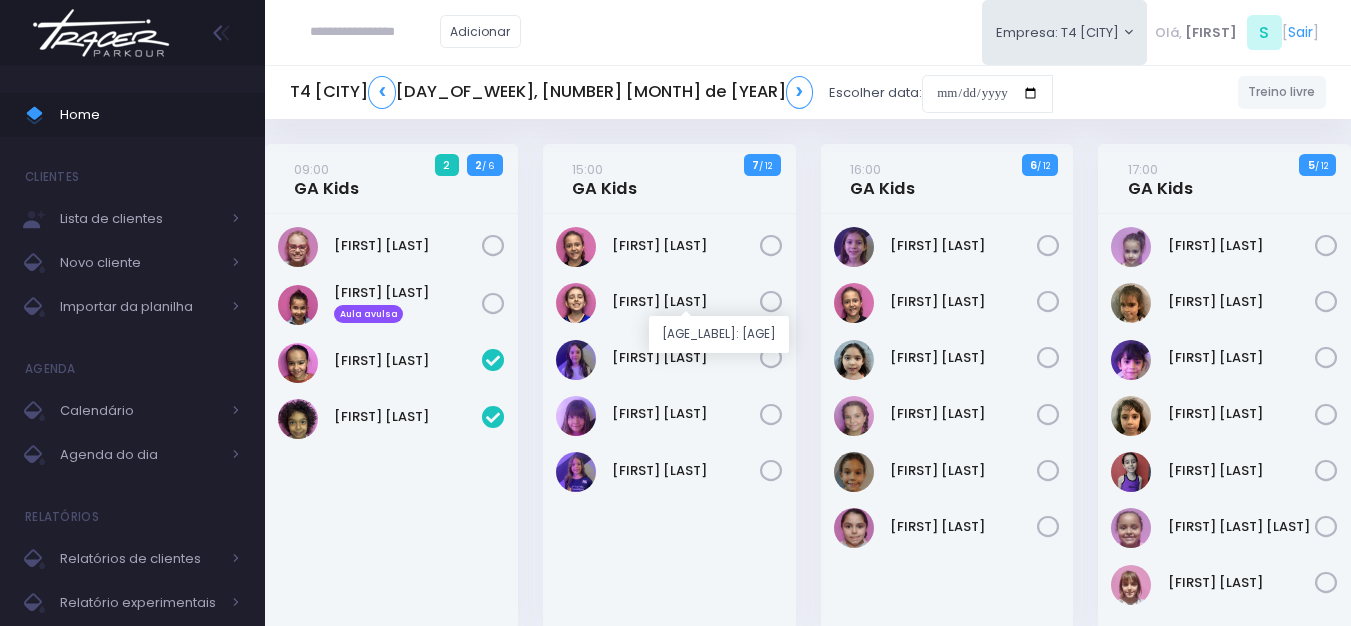 copy on "Julia Avegliano" 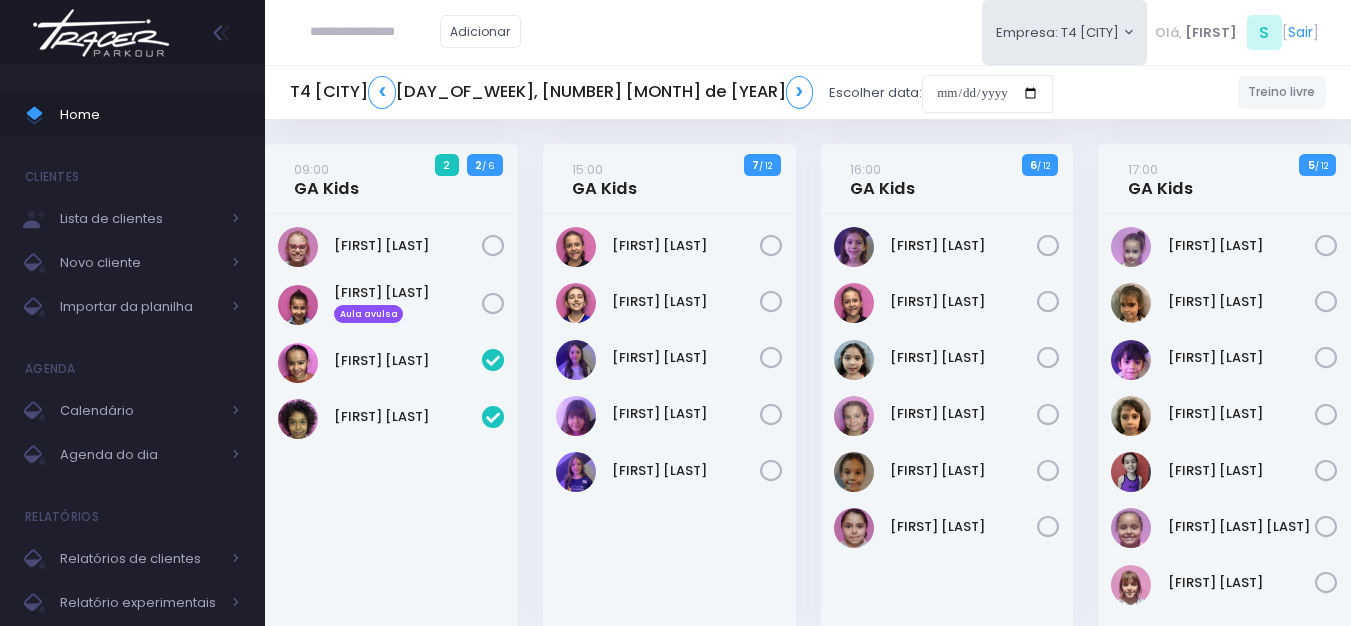 copy on "Julia Avegliano" 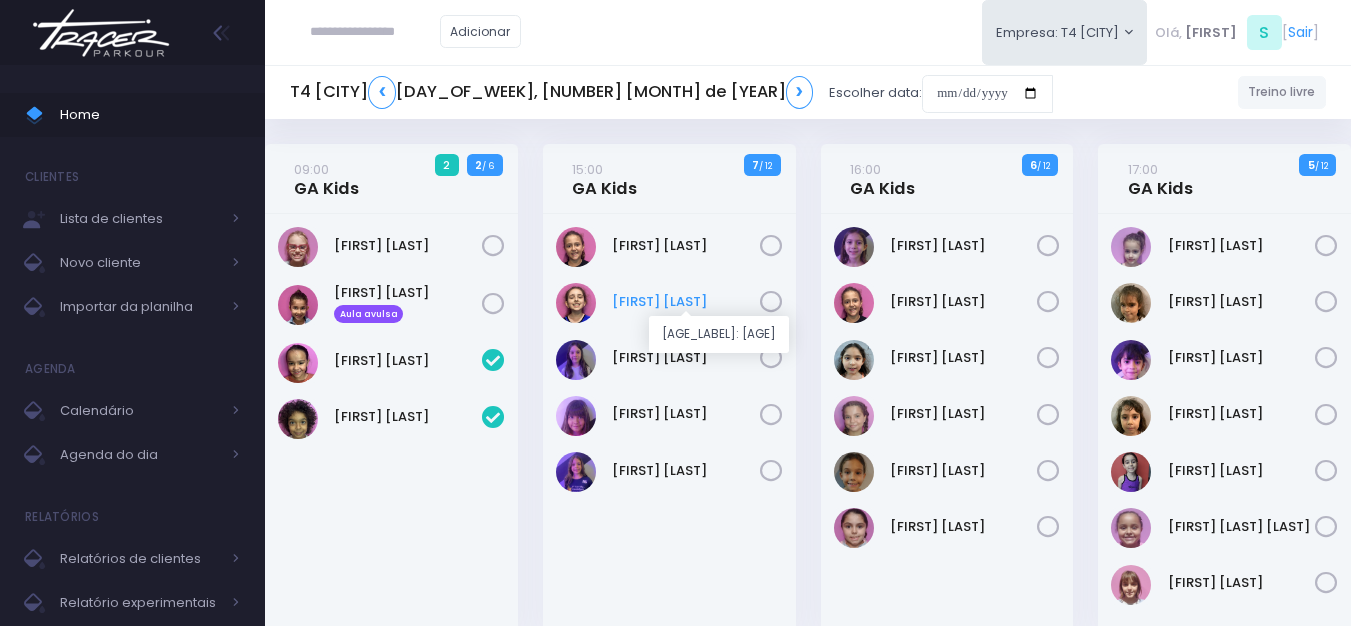 drag, startPoint x: 651, startPoint y: 287, endPoint x: 657, endPoint y: 298, distance: 12.529964 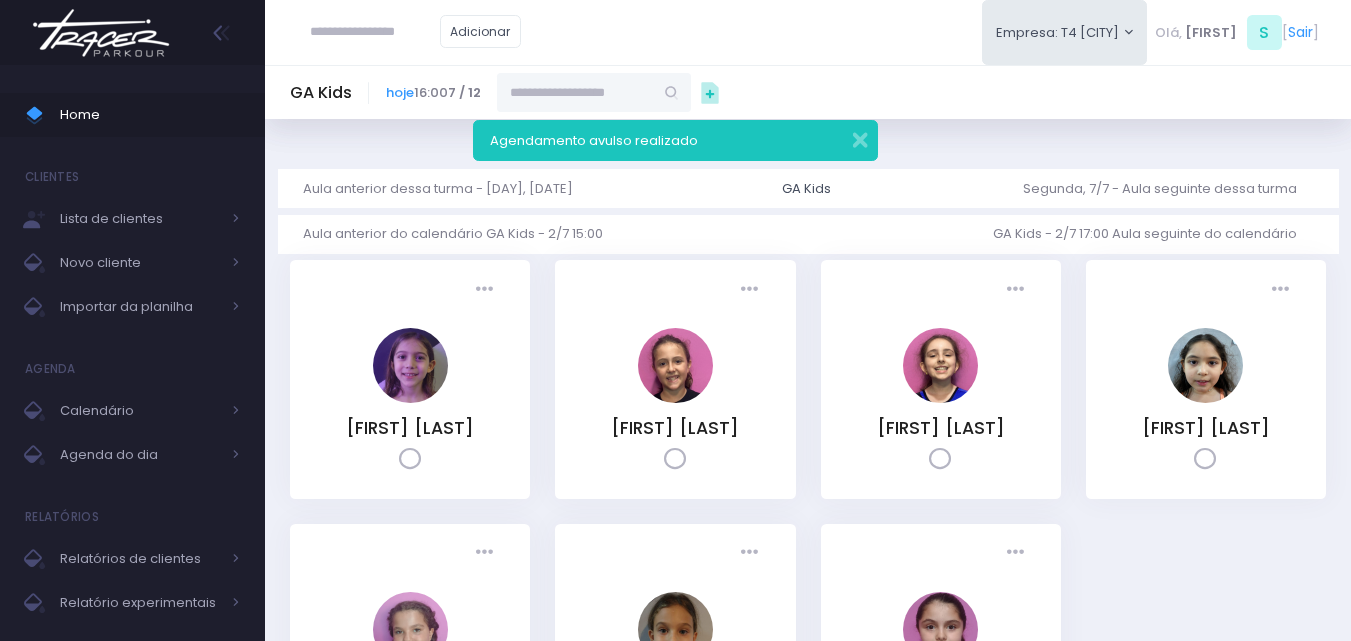 scroll, scrollTop: 0, scrollLeft: 0, axis: both 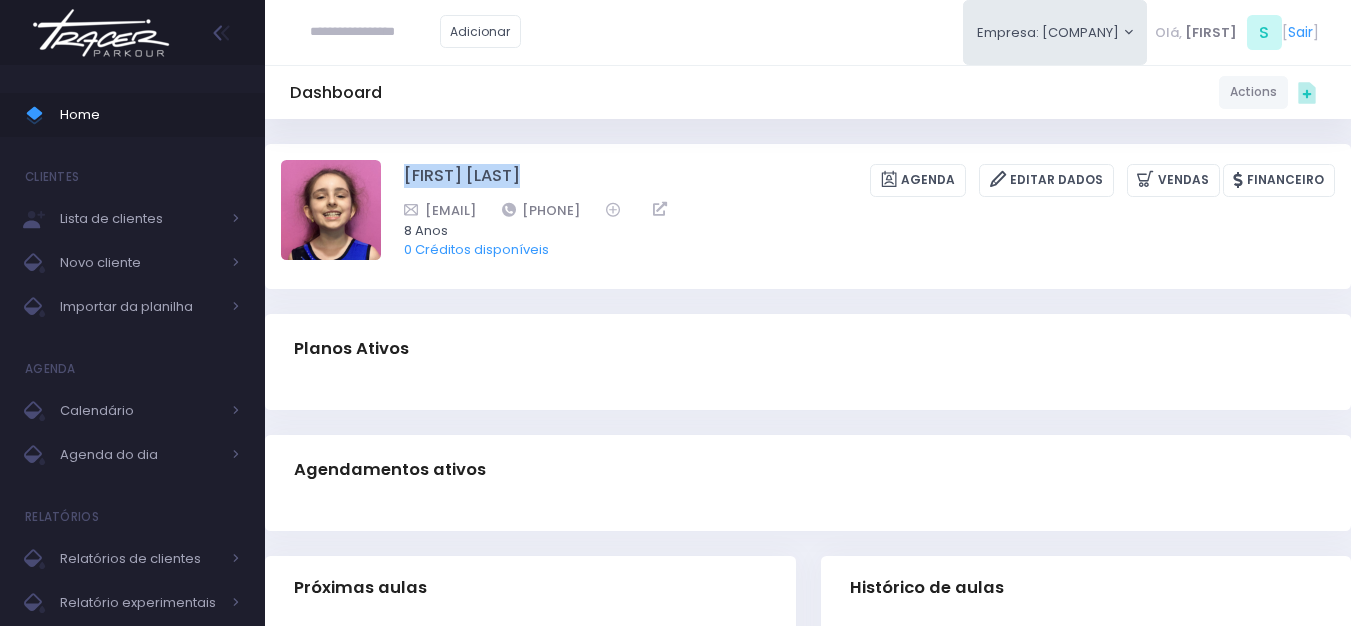drag, startPoint x: 623, startPoint y: 175, endPoint x: 402, endPoint y: 180, distance: 221.05655 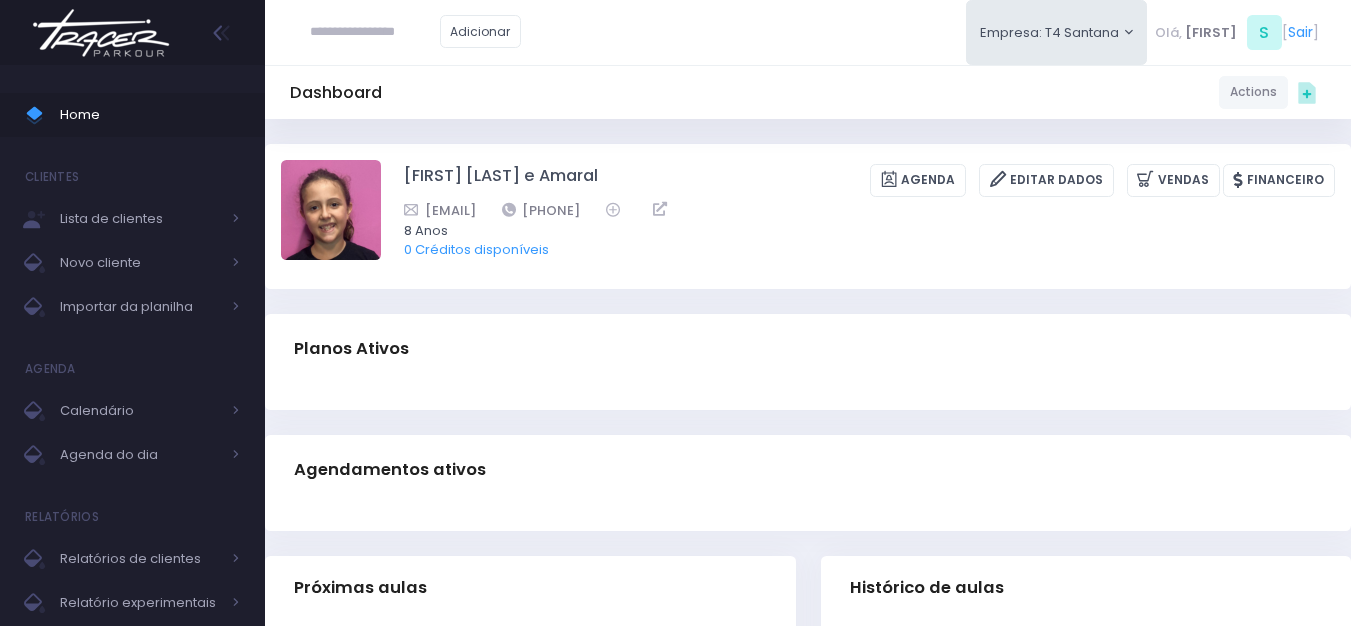 scroll, scrollTop: 0, scrollLeft: 0, axis: both 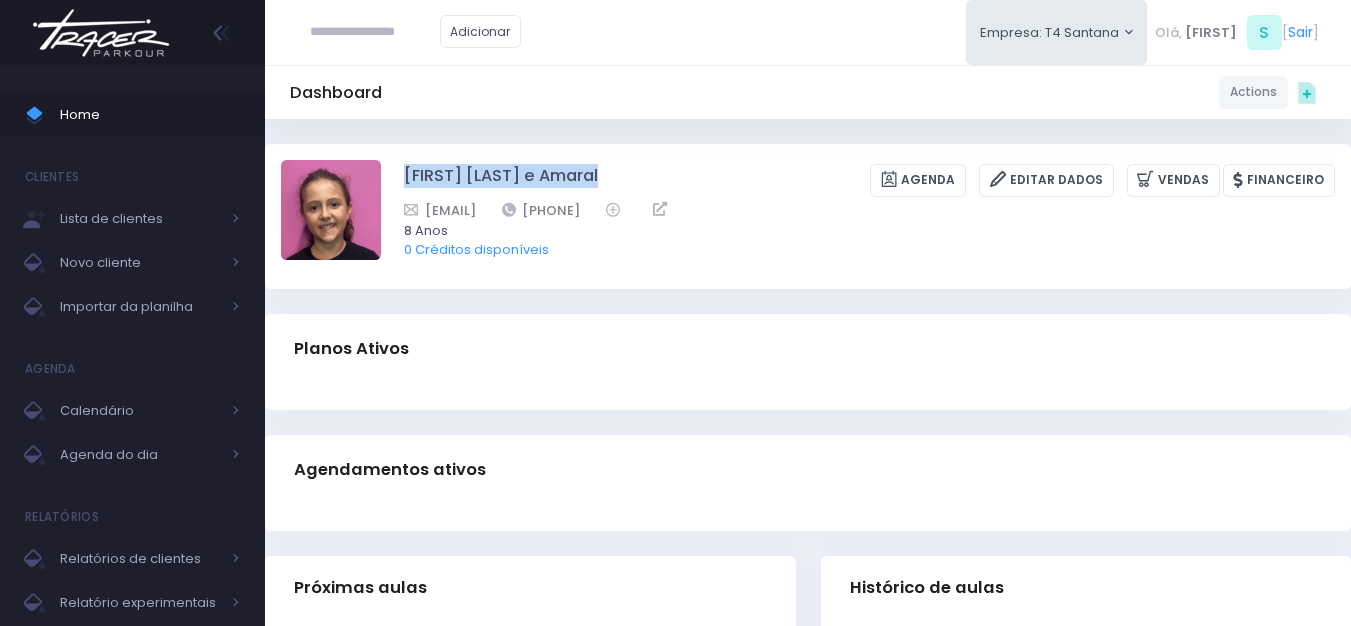 drag, startPoint x: 617, startPoint y: 166, endPoint x: 400, endPoint y: 192, distance: 218.55205 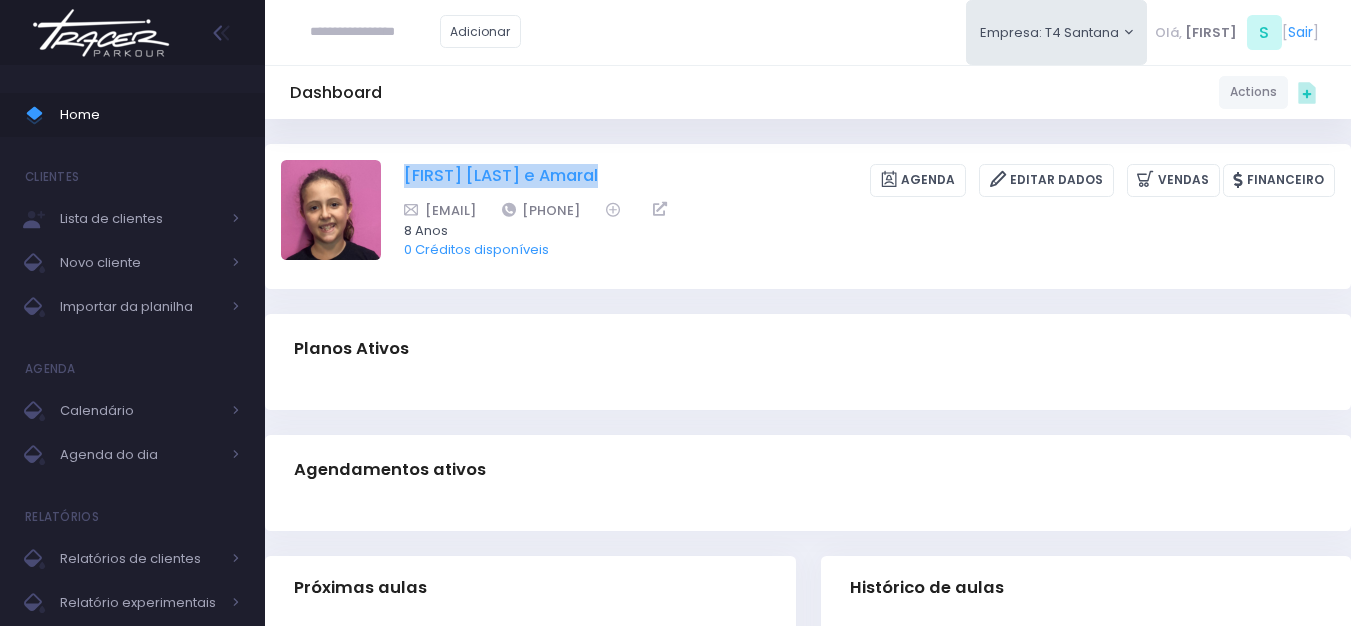 copy on "[FIRST] [LAST] e [FIRST]" 